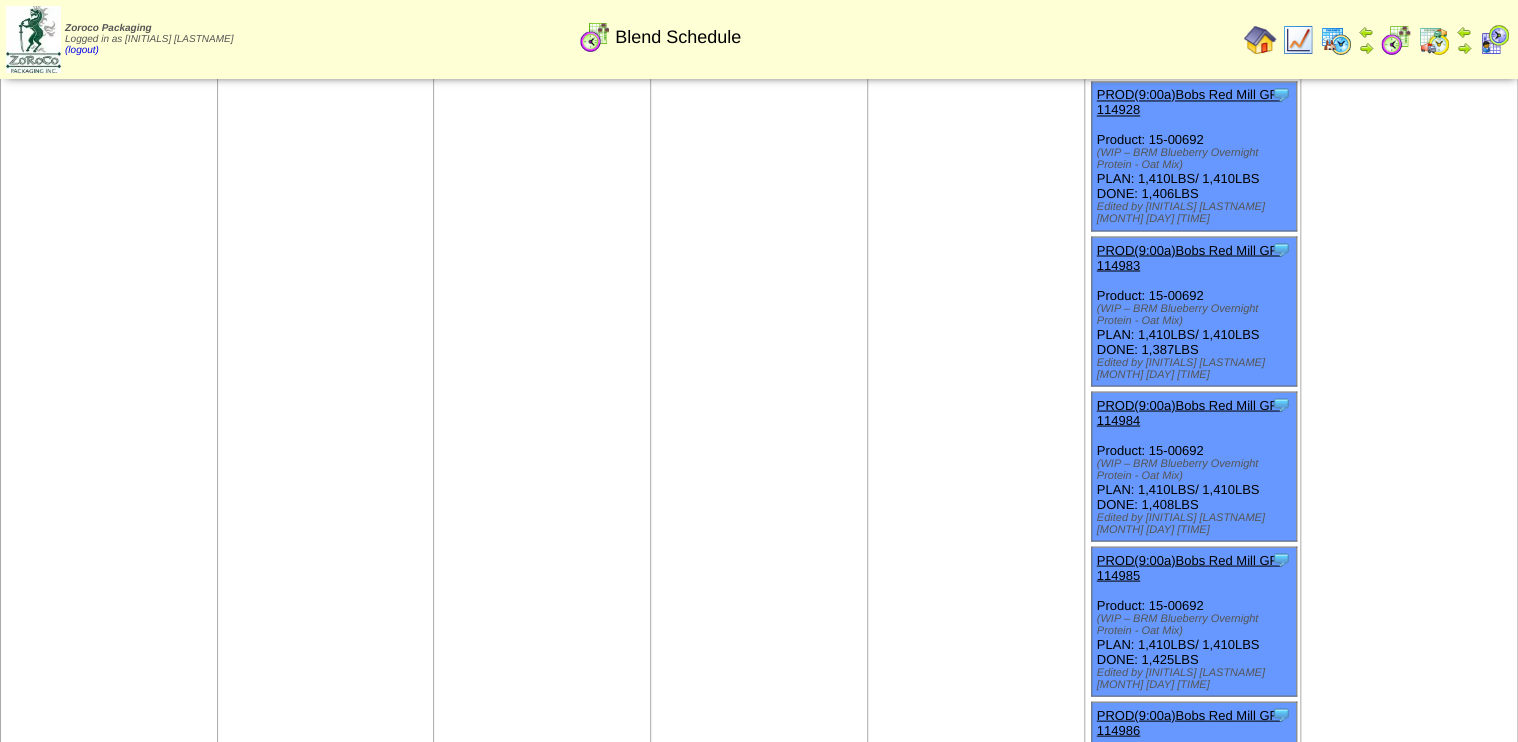 scroll, scrollTop: 5449, scrollLeft: 0, axis: vertical 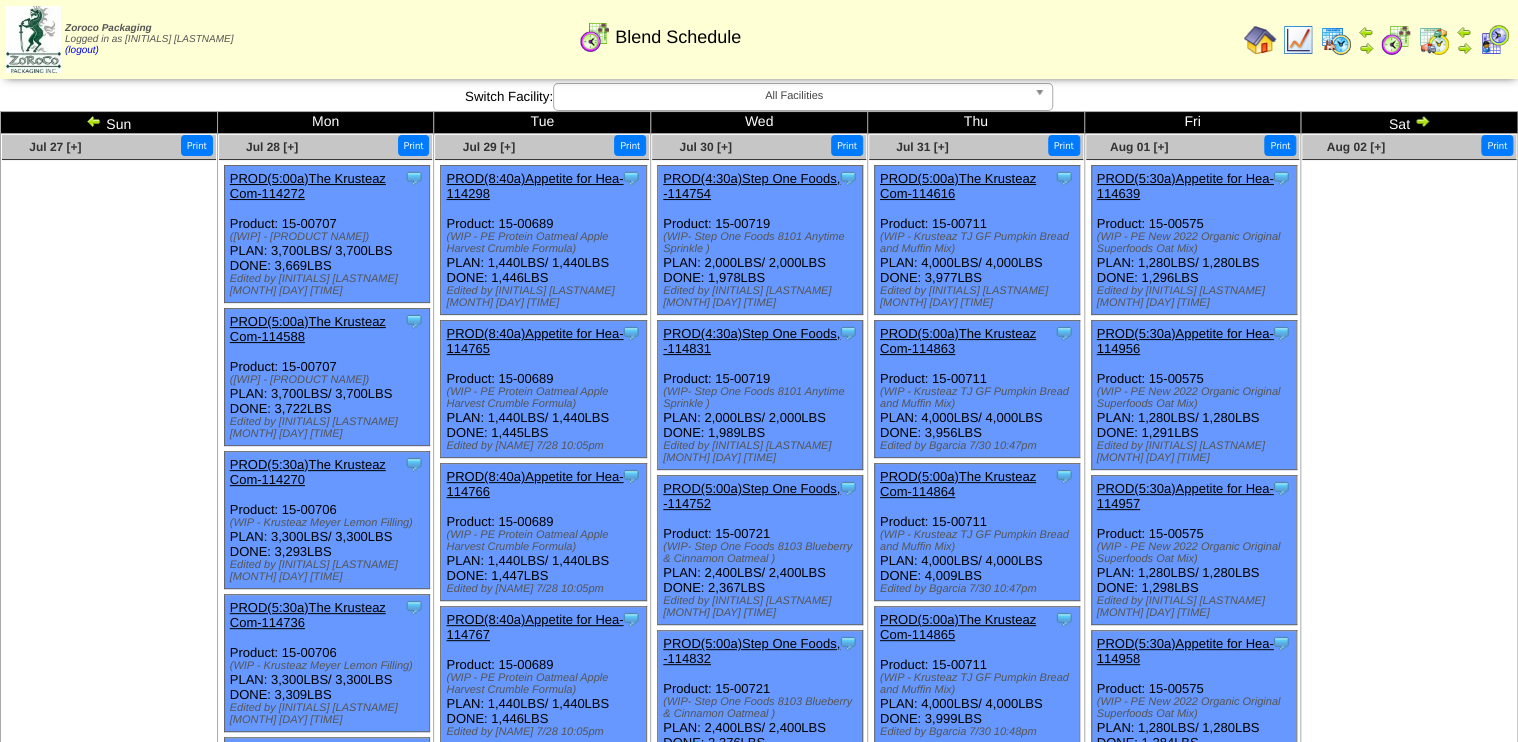click at bounding box center (1434, 40) 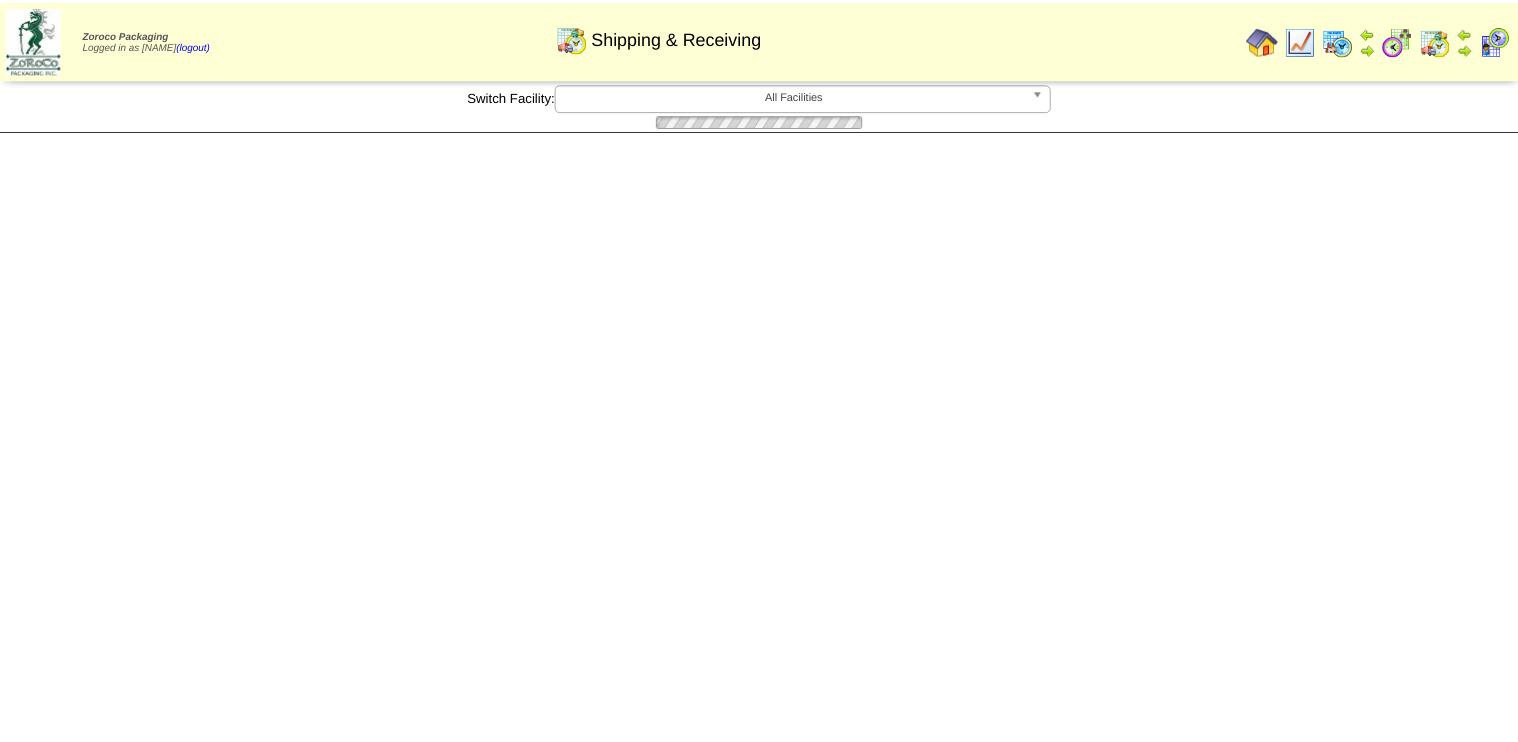 scroll, scrollTop: 0, scrollLeft: 0, axis: both 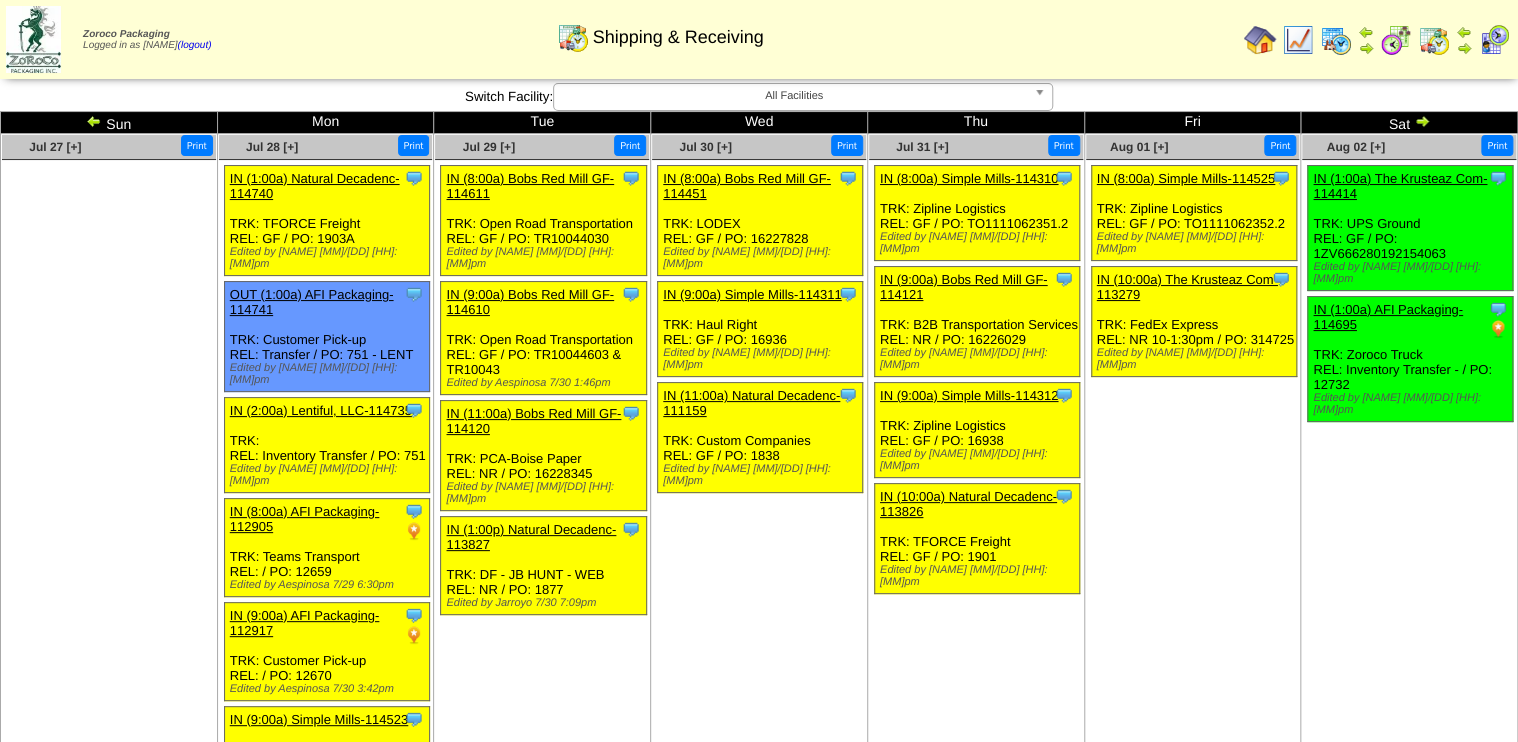 click at bounding box center (1336, 40) 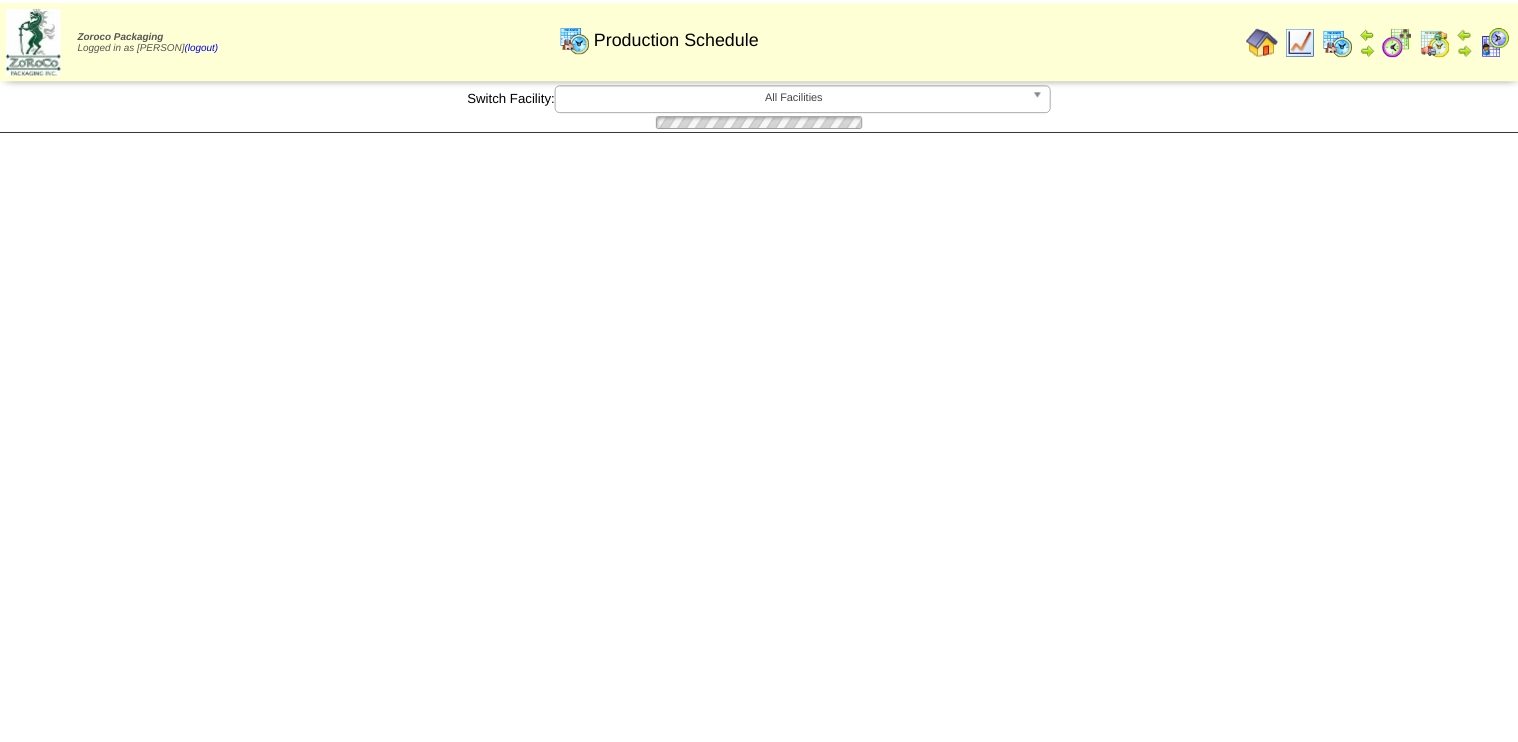 scroll, scrollTop: 0, scrollLeft: 0, axis: both 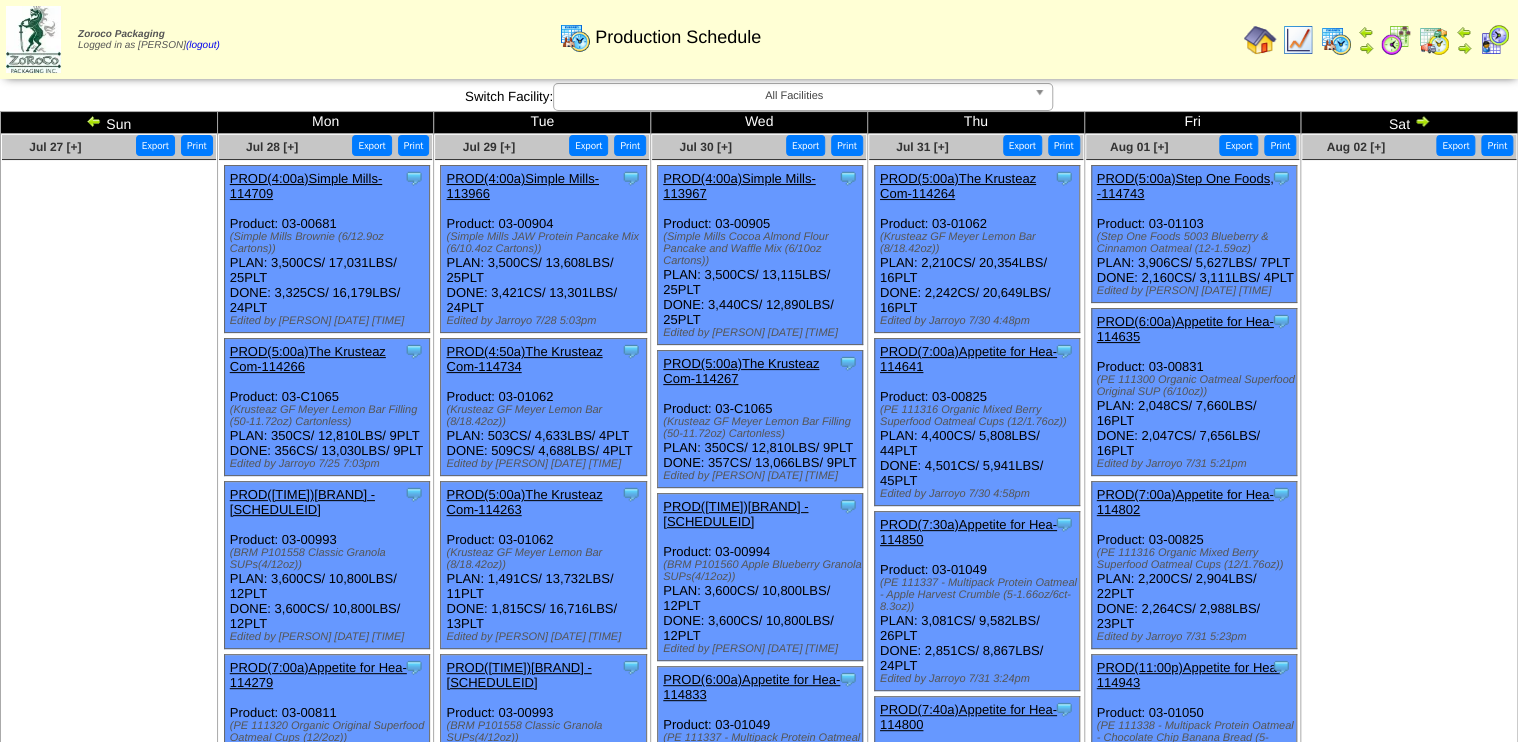 click at bounding box center (1422, 121) 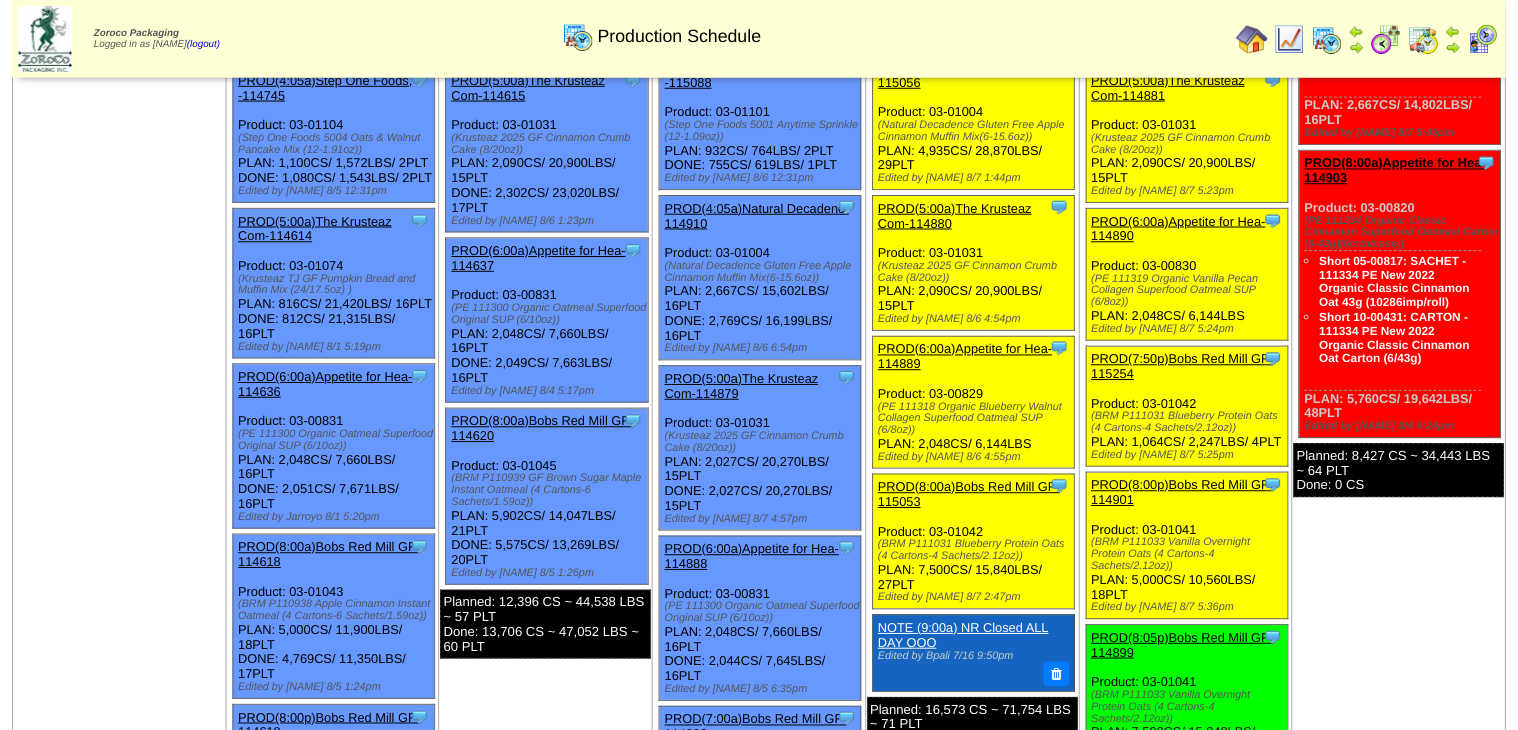 scroll, scrollTop: 0, scrollLeft: 0, axis: both 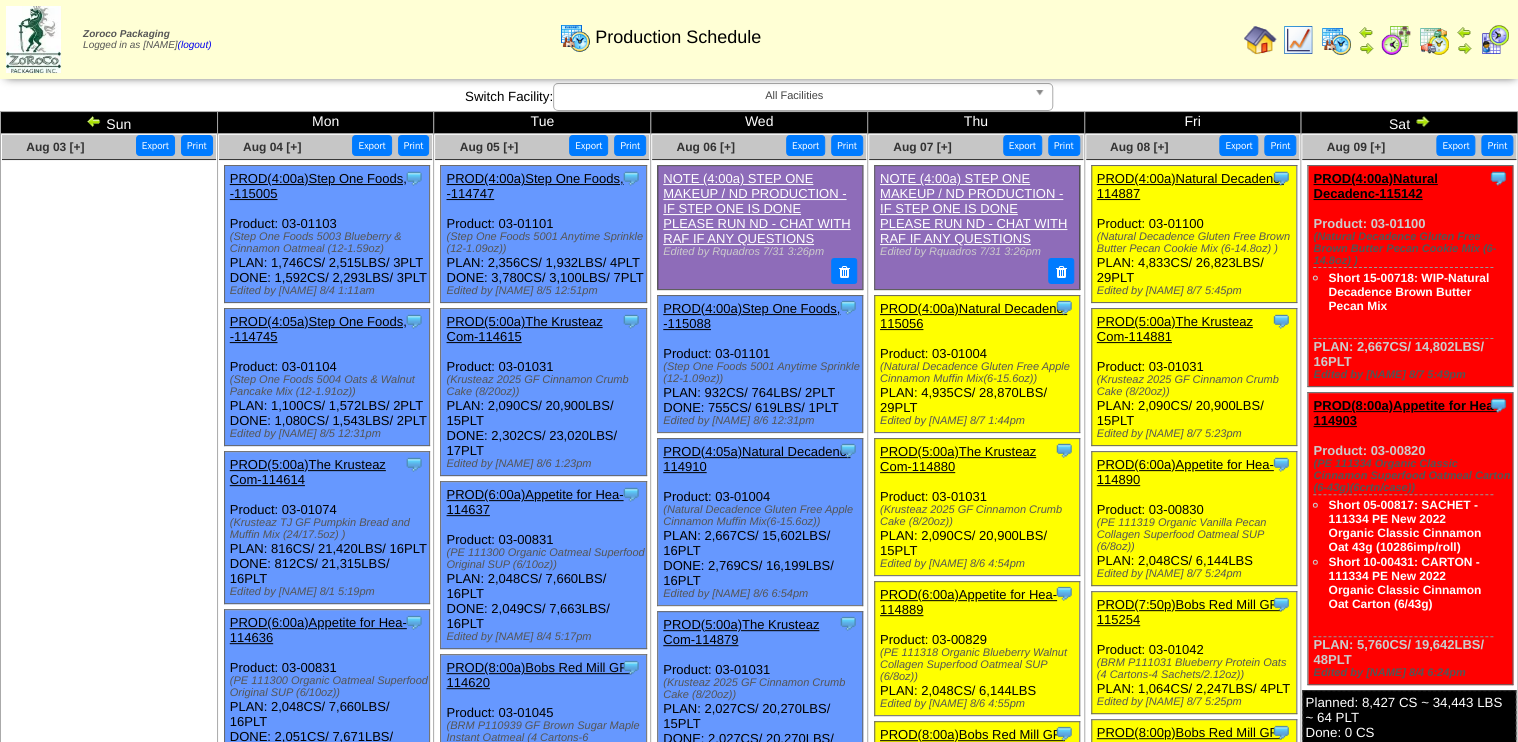 click on "PROD(4:00a)Natural Decadenc-115142" at bounding box center [1375, 186] 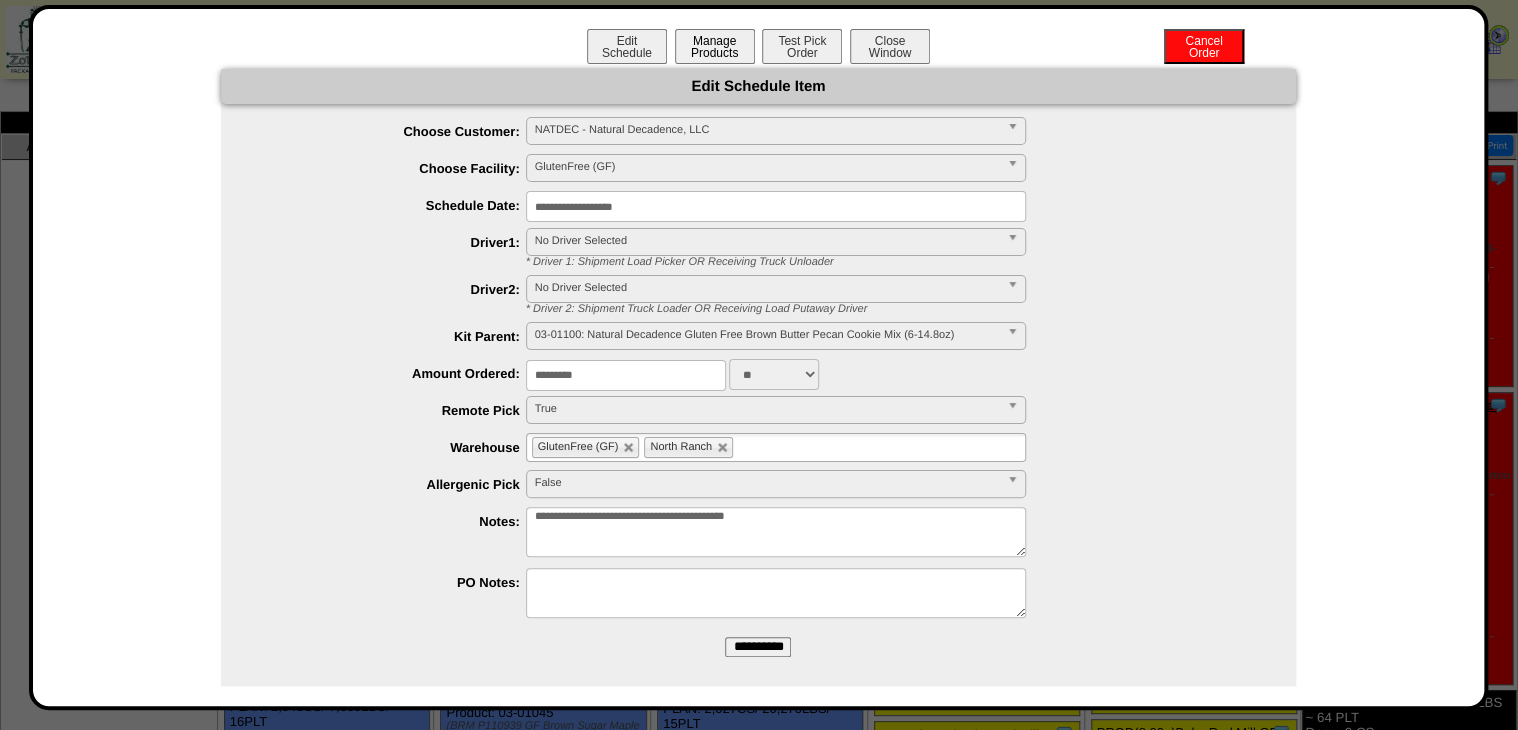 click on "Manage Products" at bounding box center (715, 46) 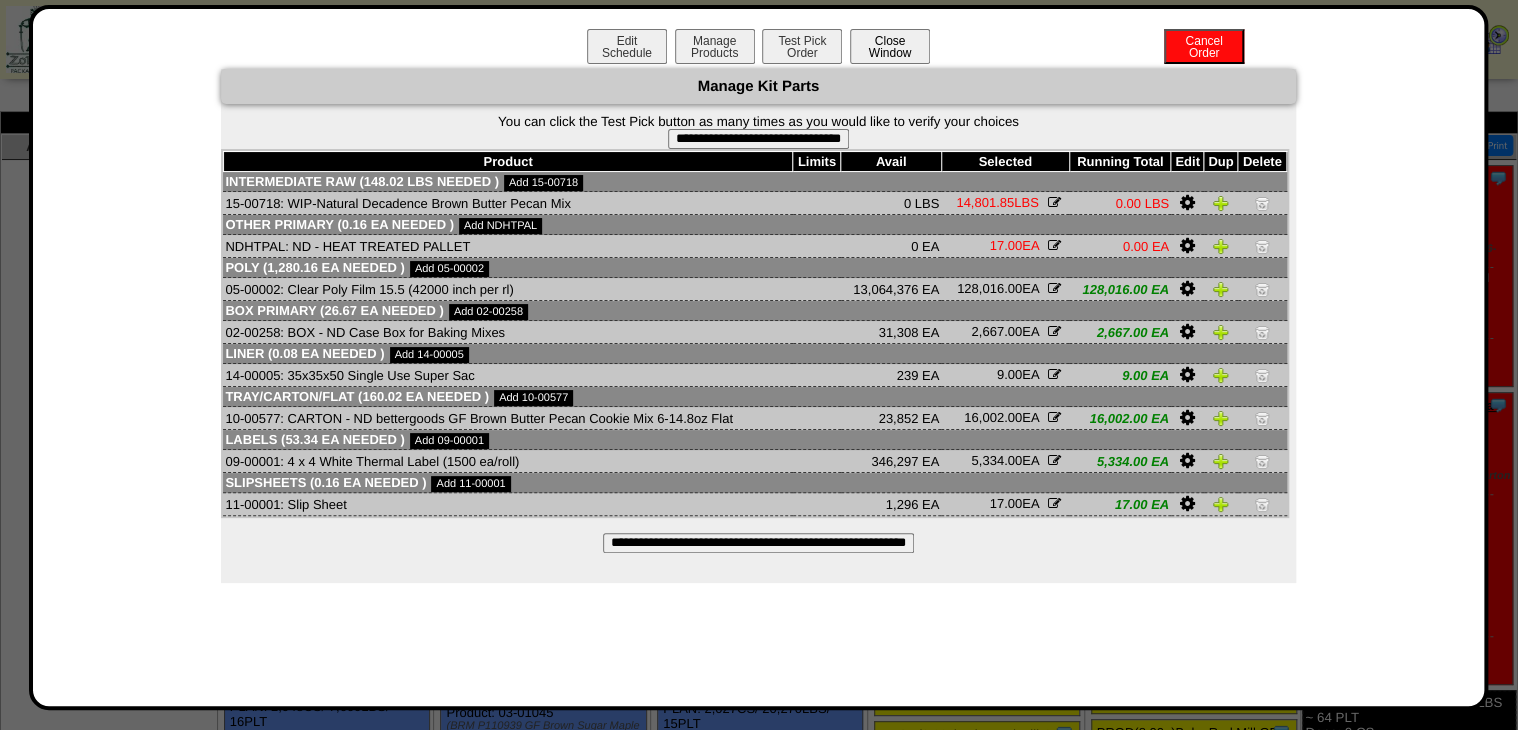click on "Close Window" at bounding box center [890, 46] 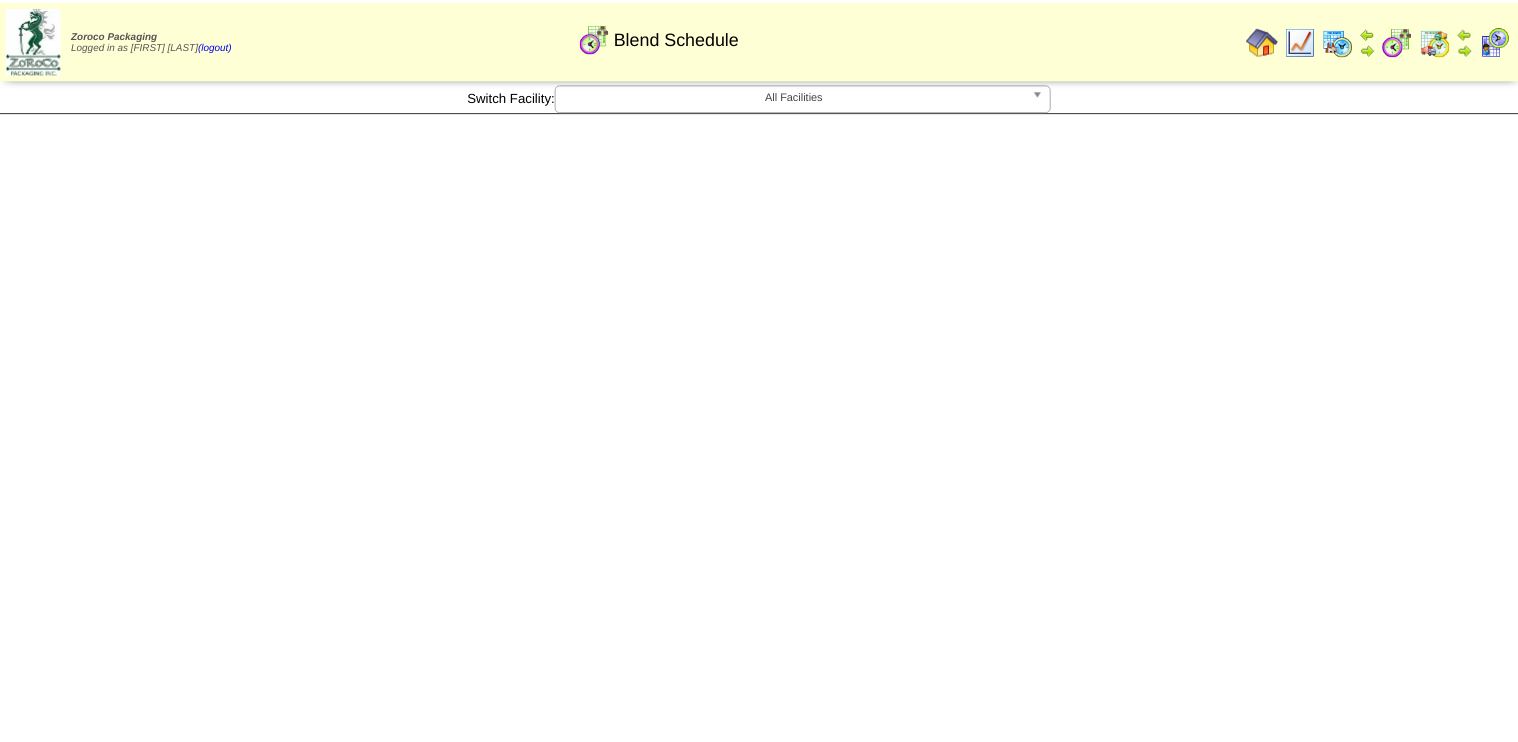 scroll, scrollTop: 0, scrollLeft: 0, axis: both 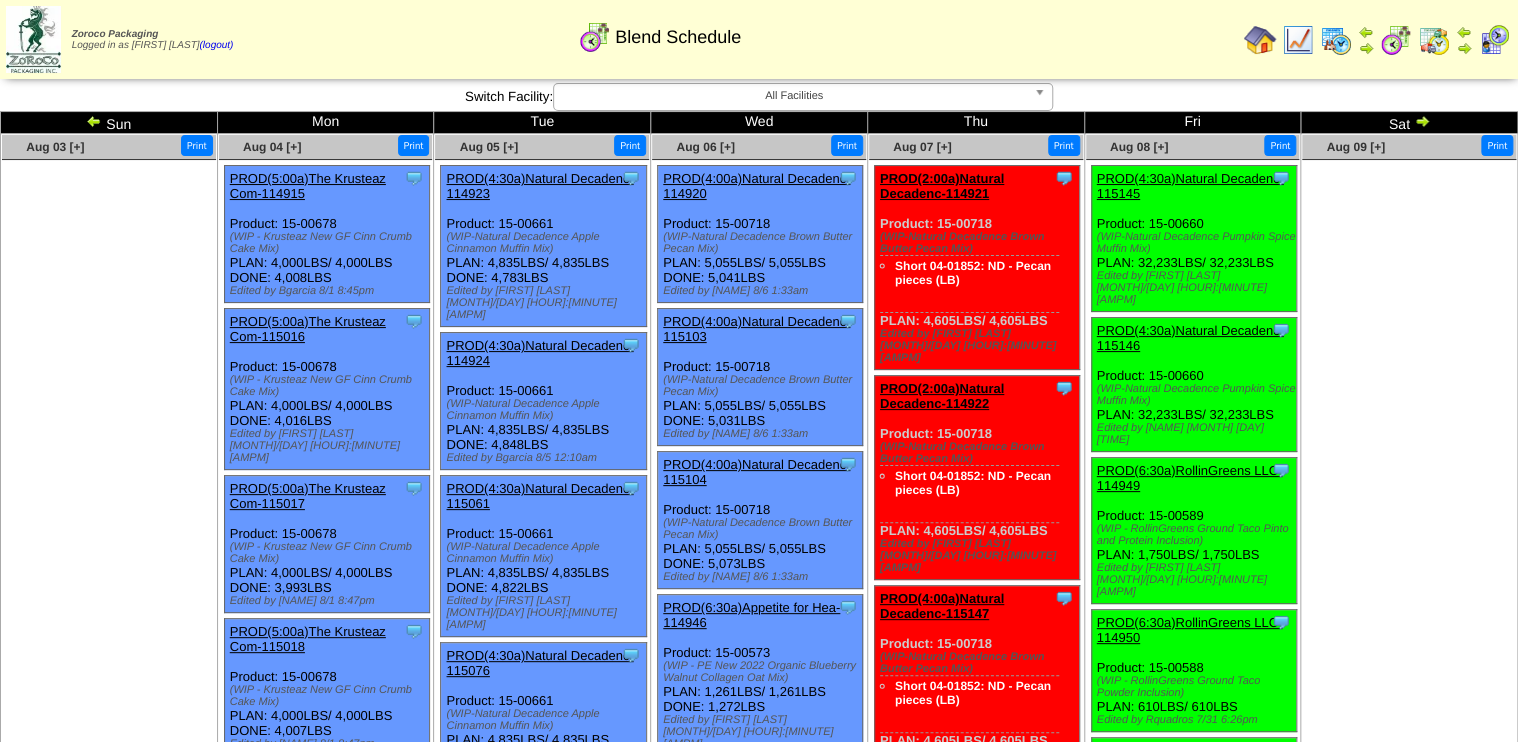 click at bounding box center (1298, 40) 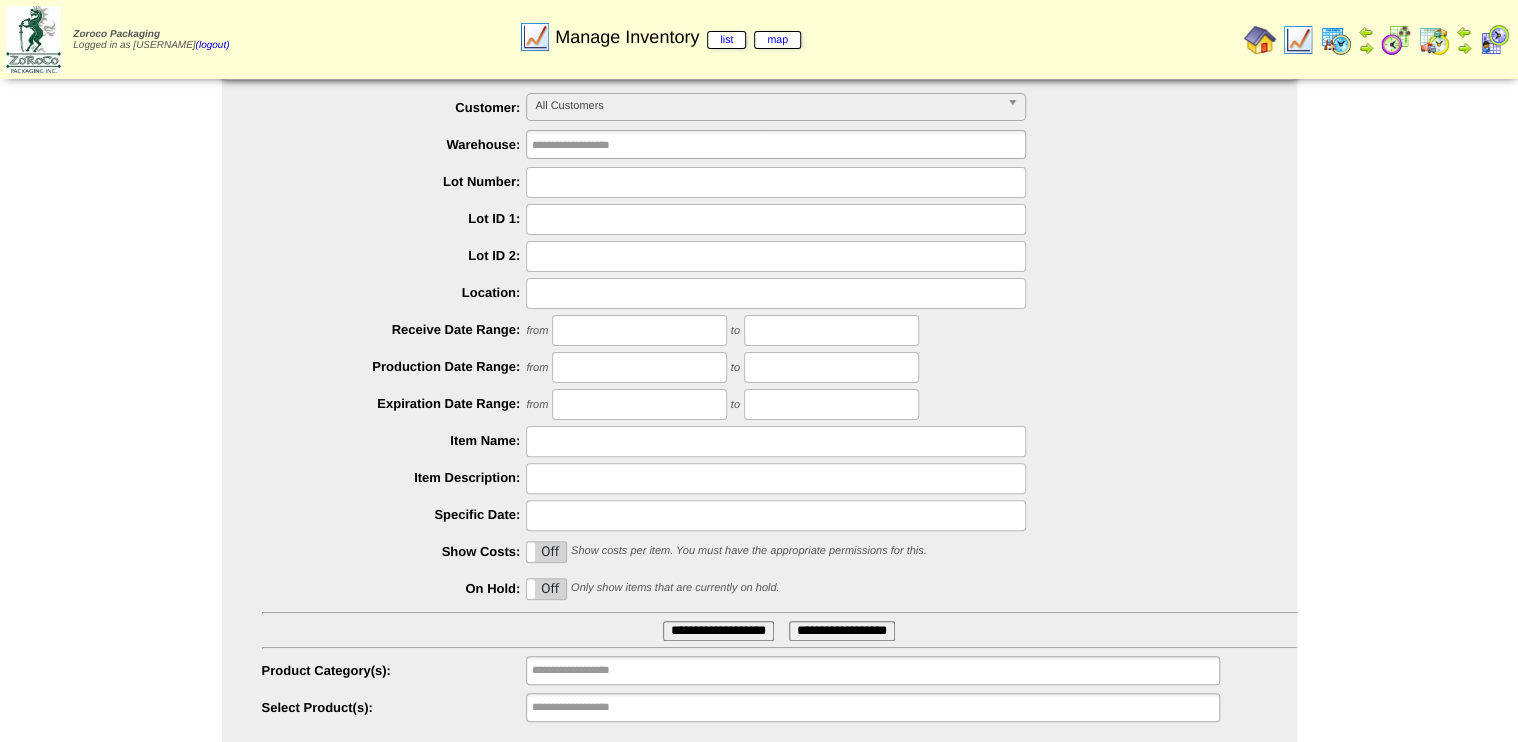 scroll, scrollTop: 91, scrollLeft: 0, axis: vertical 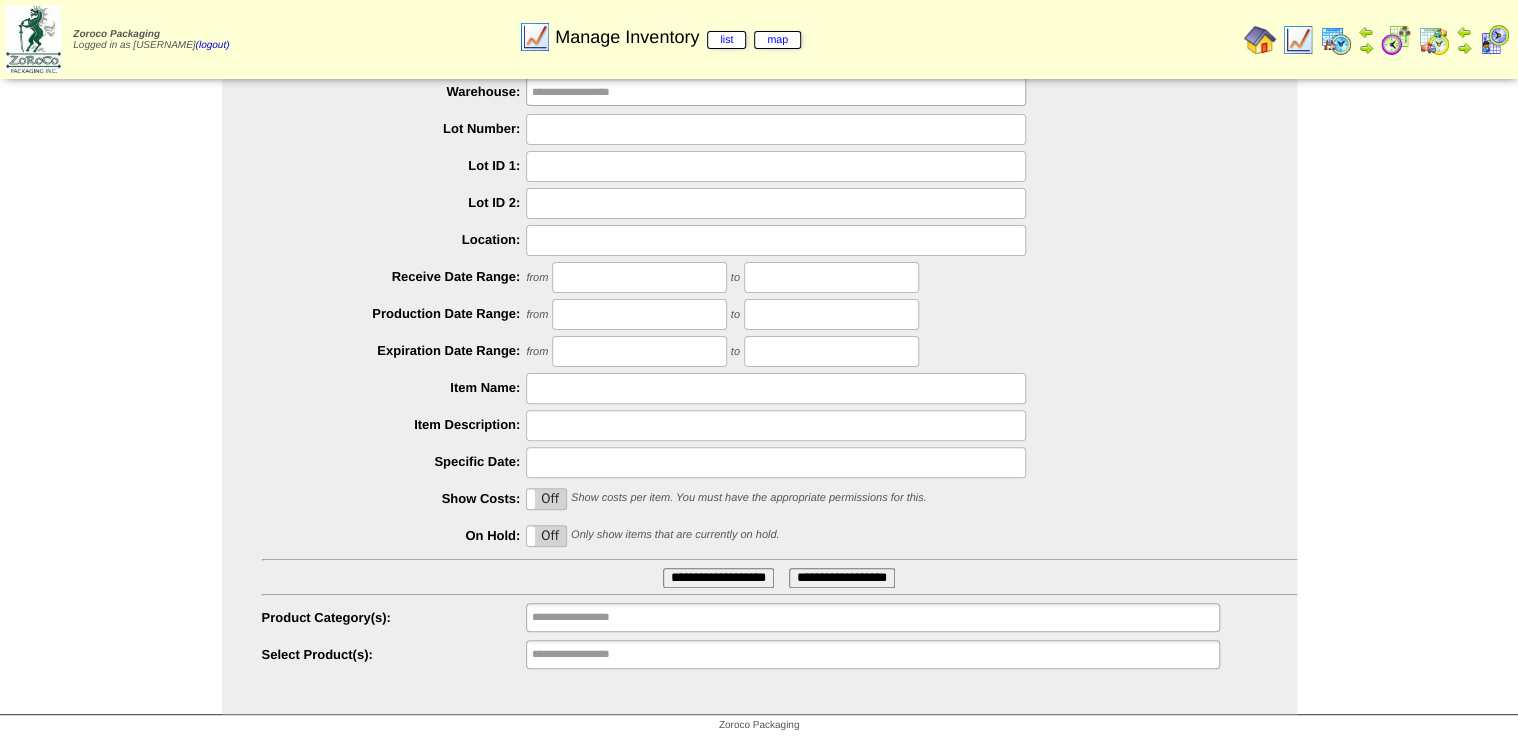 click on "**********" at bounding box center (759, 355) 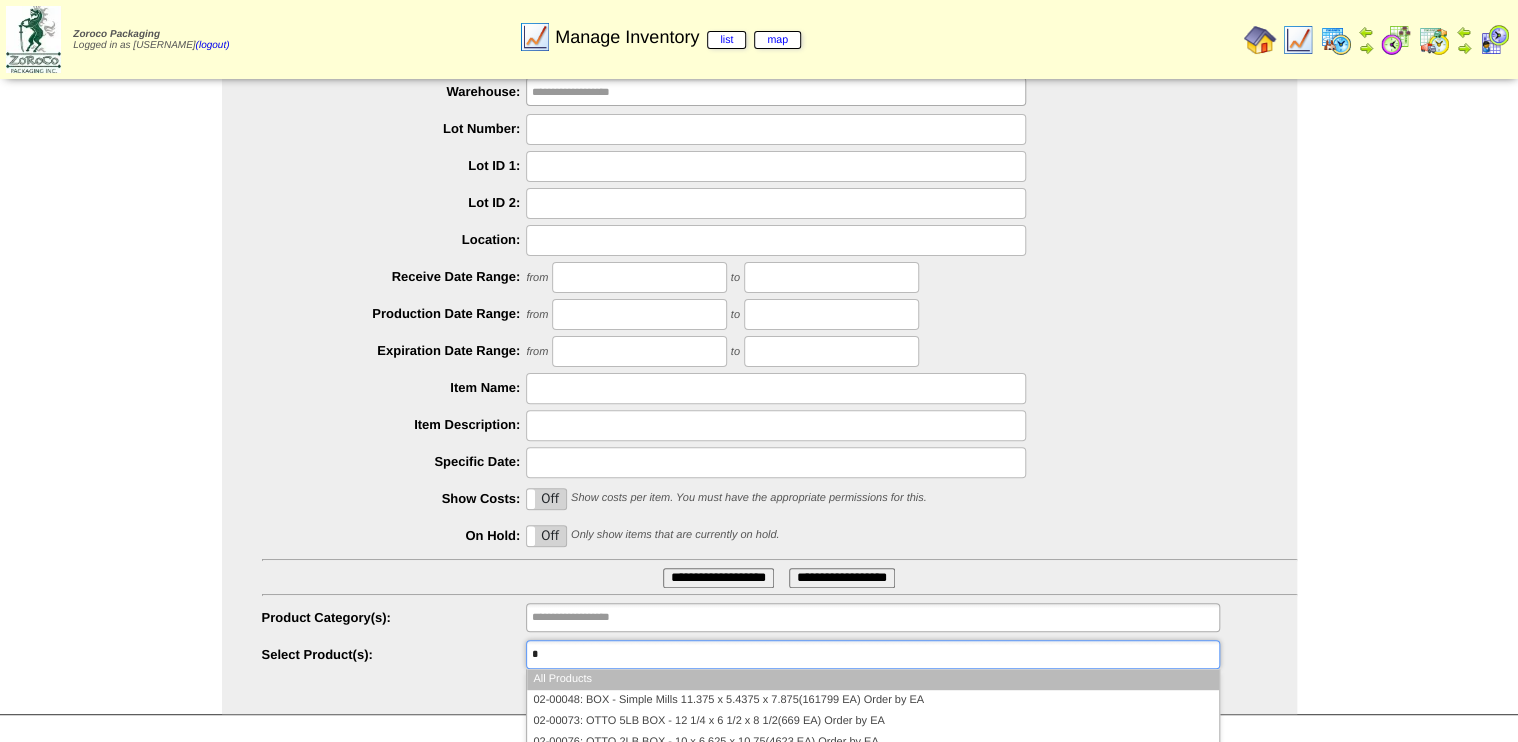 type on "**" 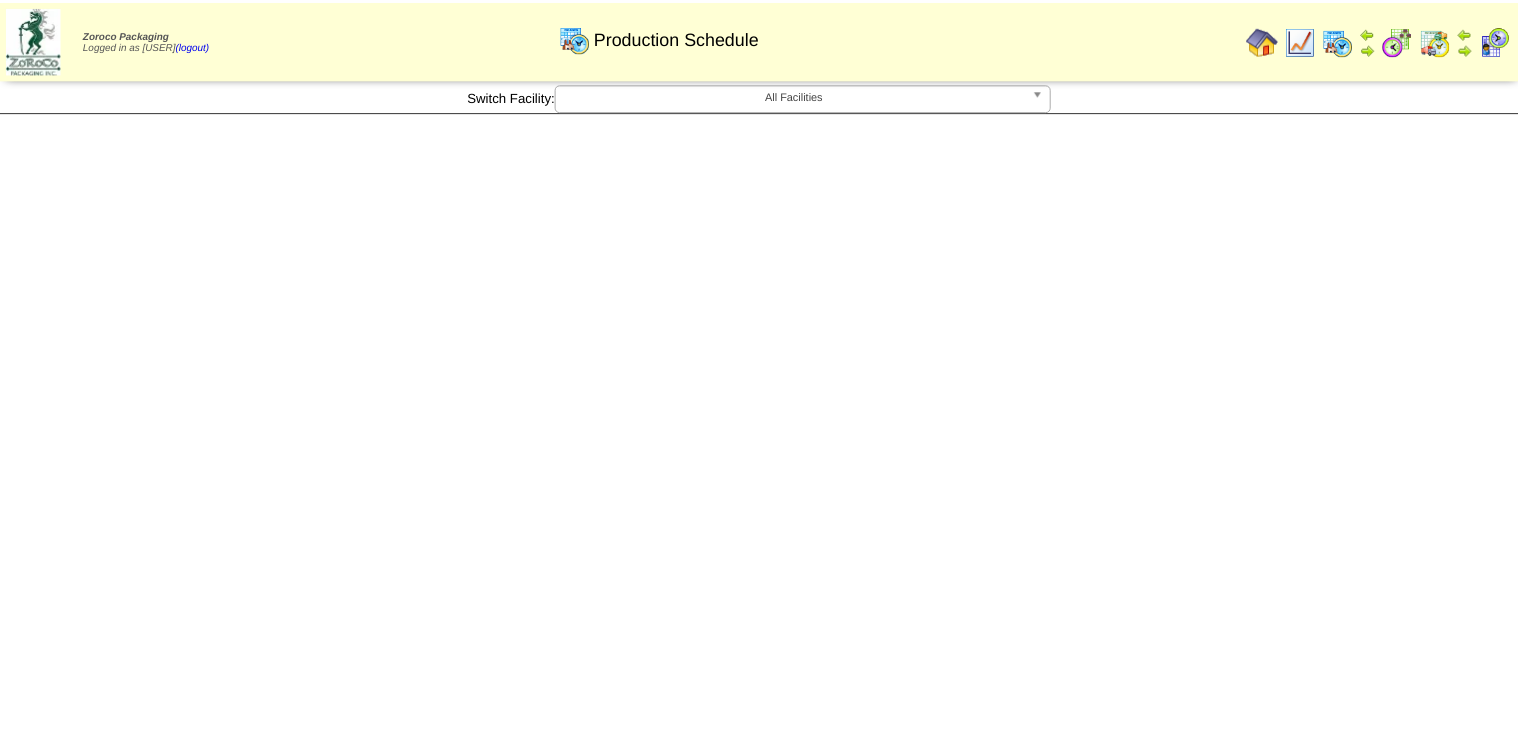 scroll, scrollTop: 0, scrollLeft: 0, axis: both 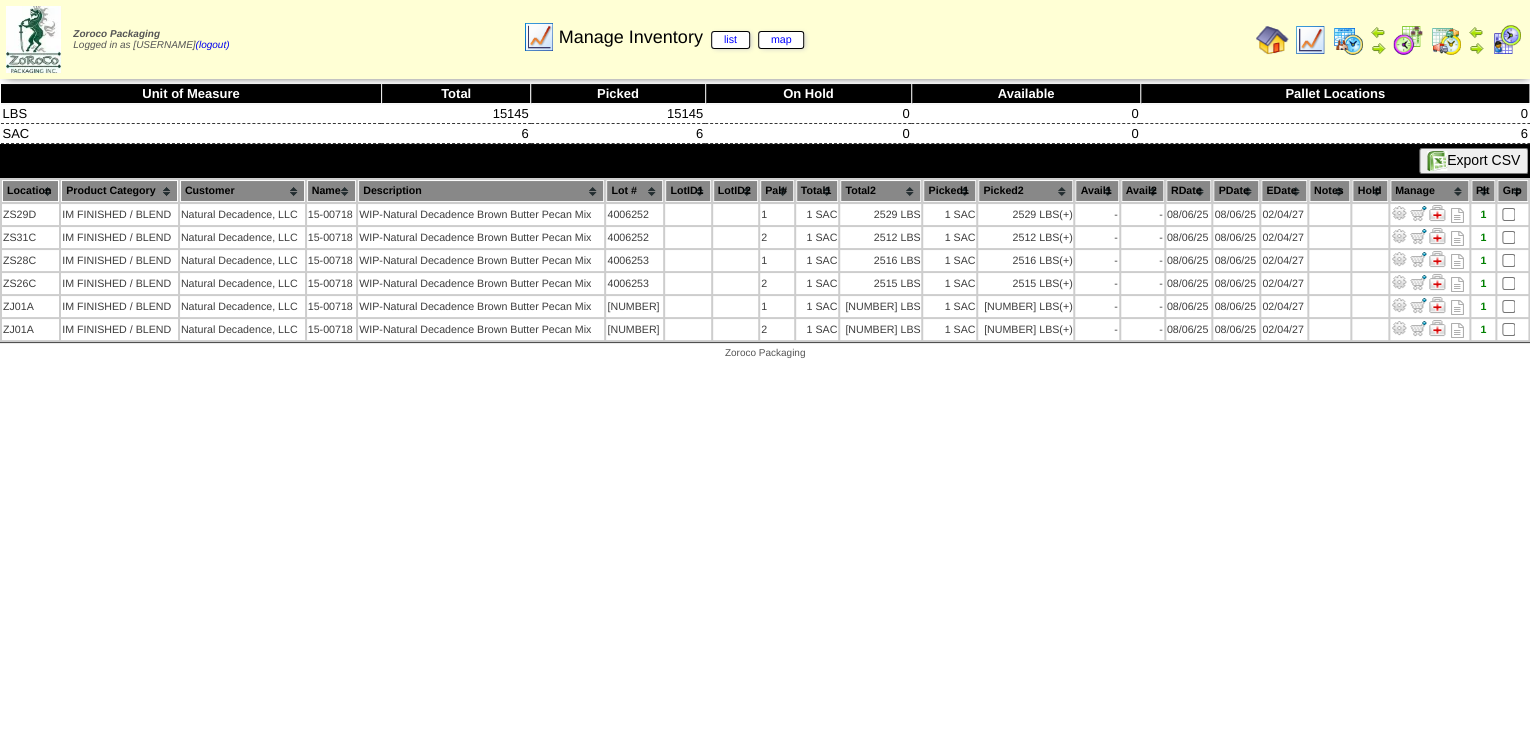 click at bounding box center [1310, 40] 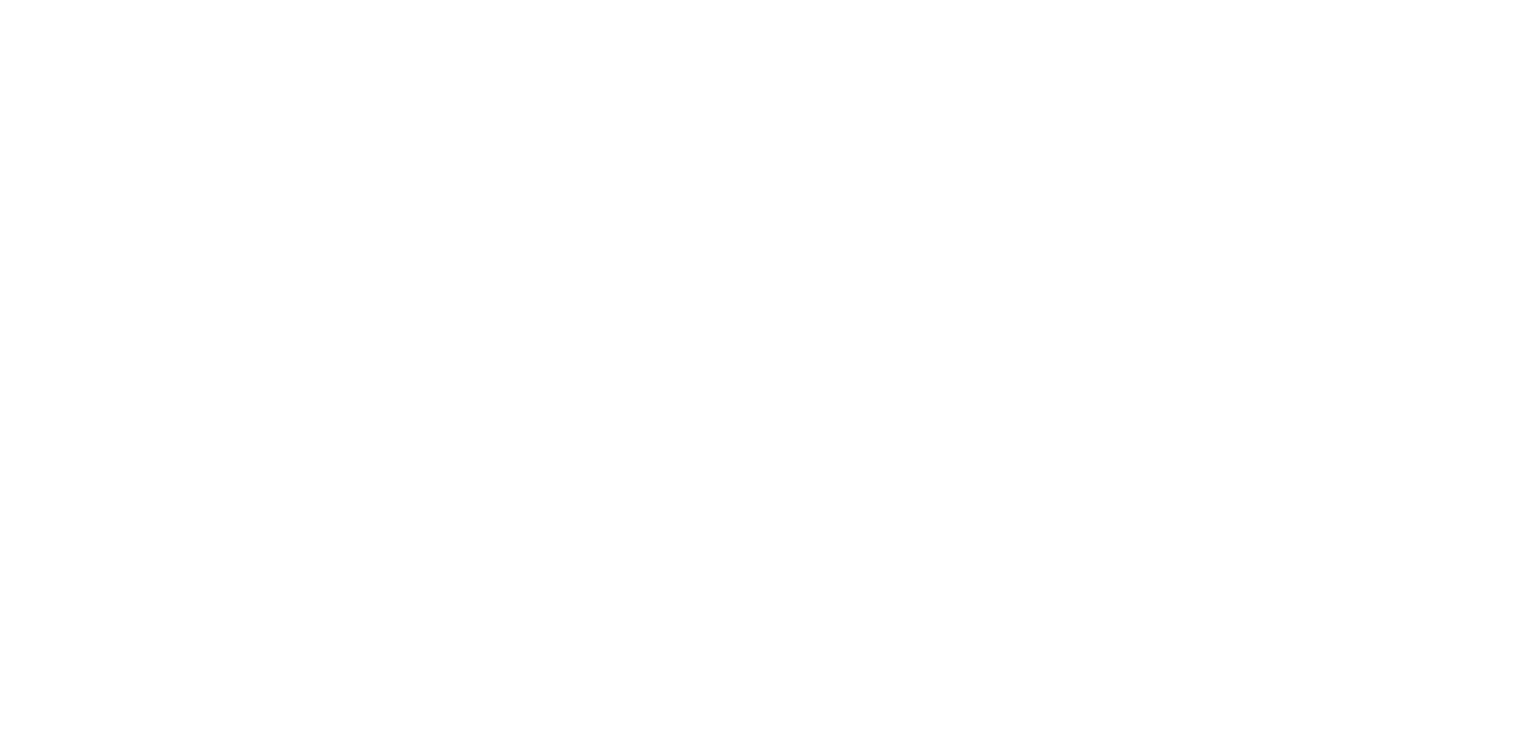 scroll, scrollTop: 0, scrollLeft: 0, axis: both 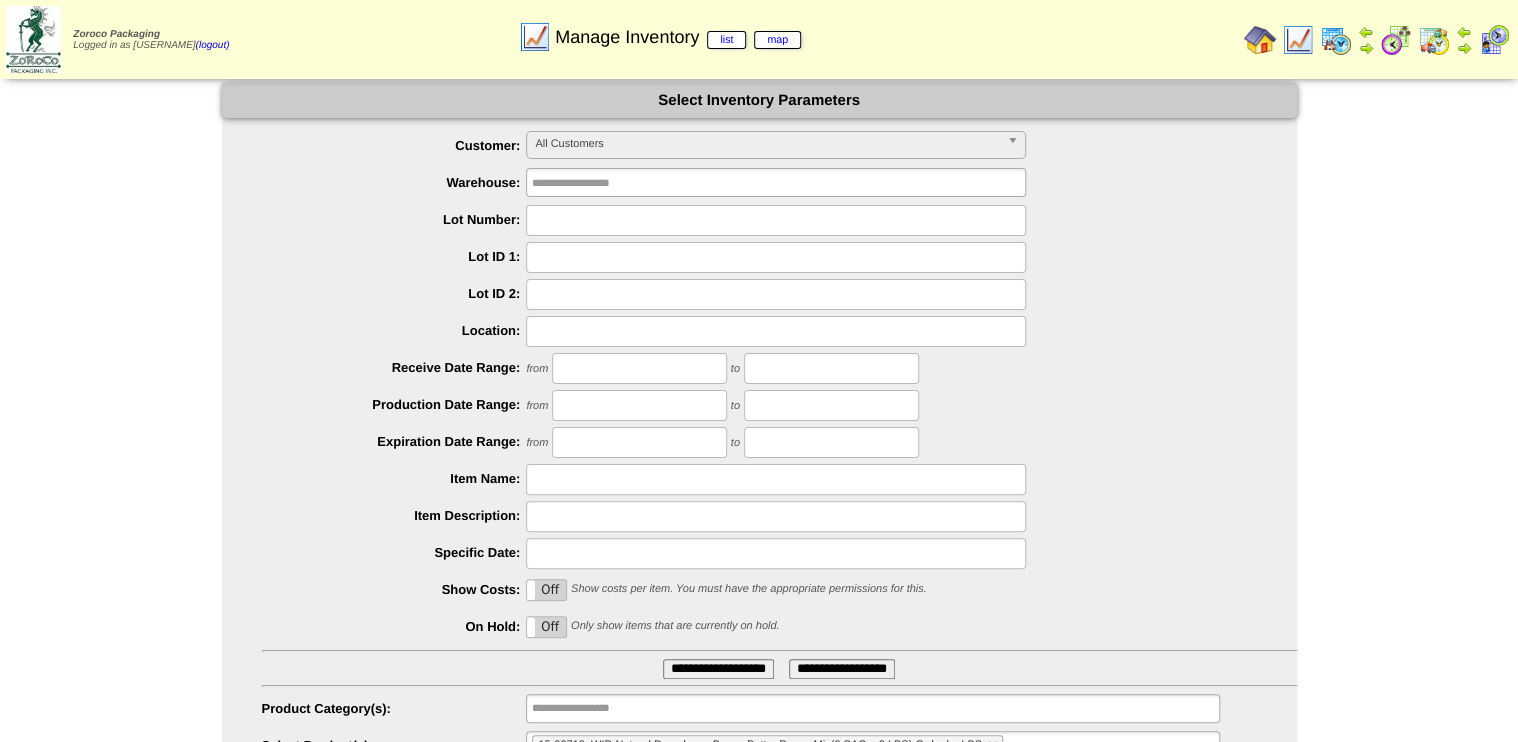 click at bounding box center (1396, 40) 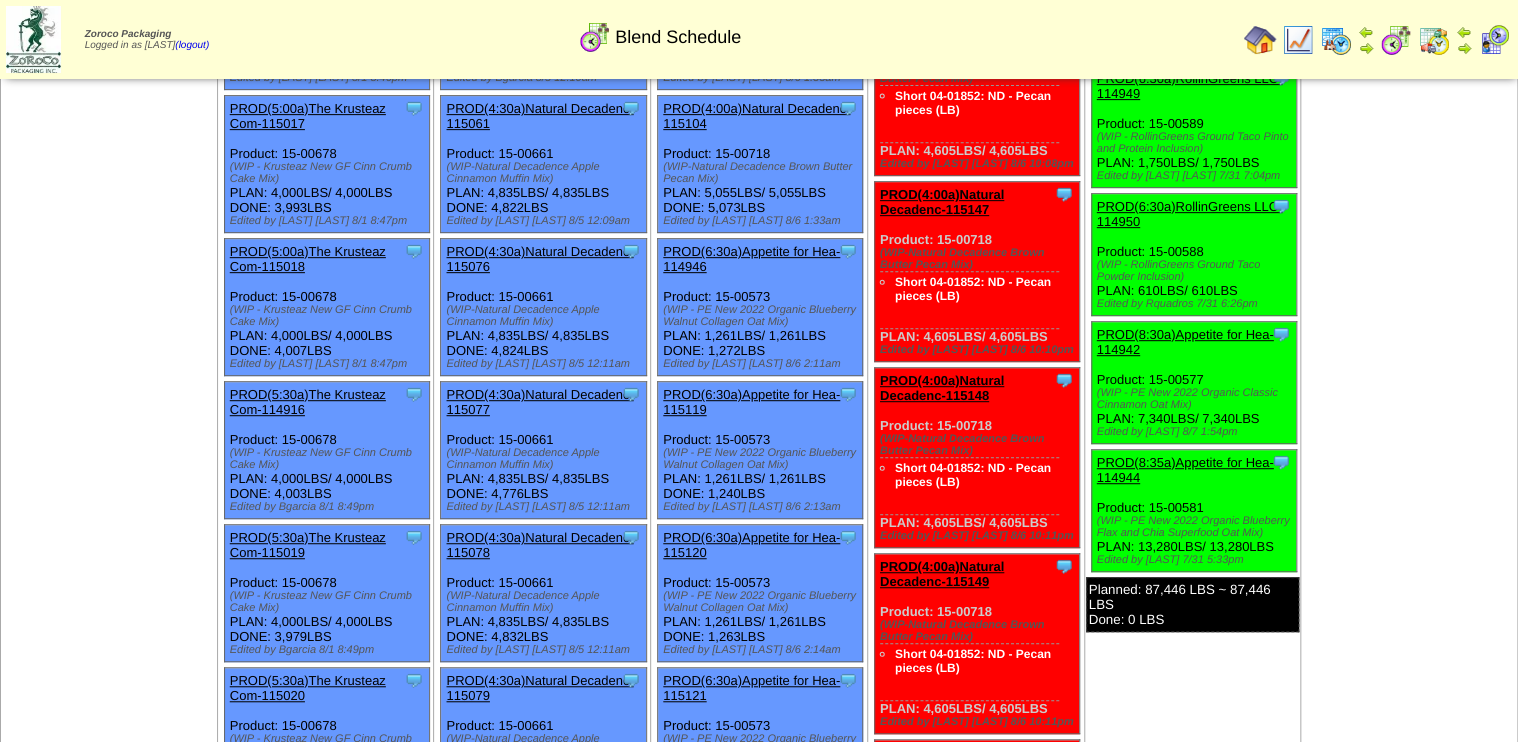 scroll, scrollTop: 400, scrollLeft: 0, axis: vertical 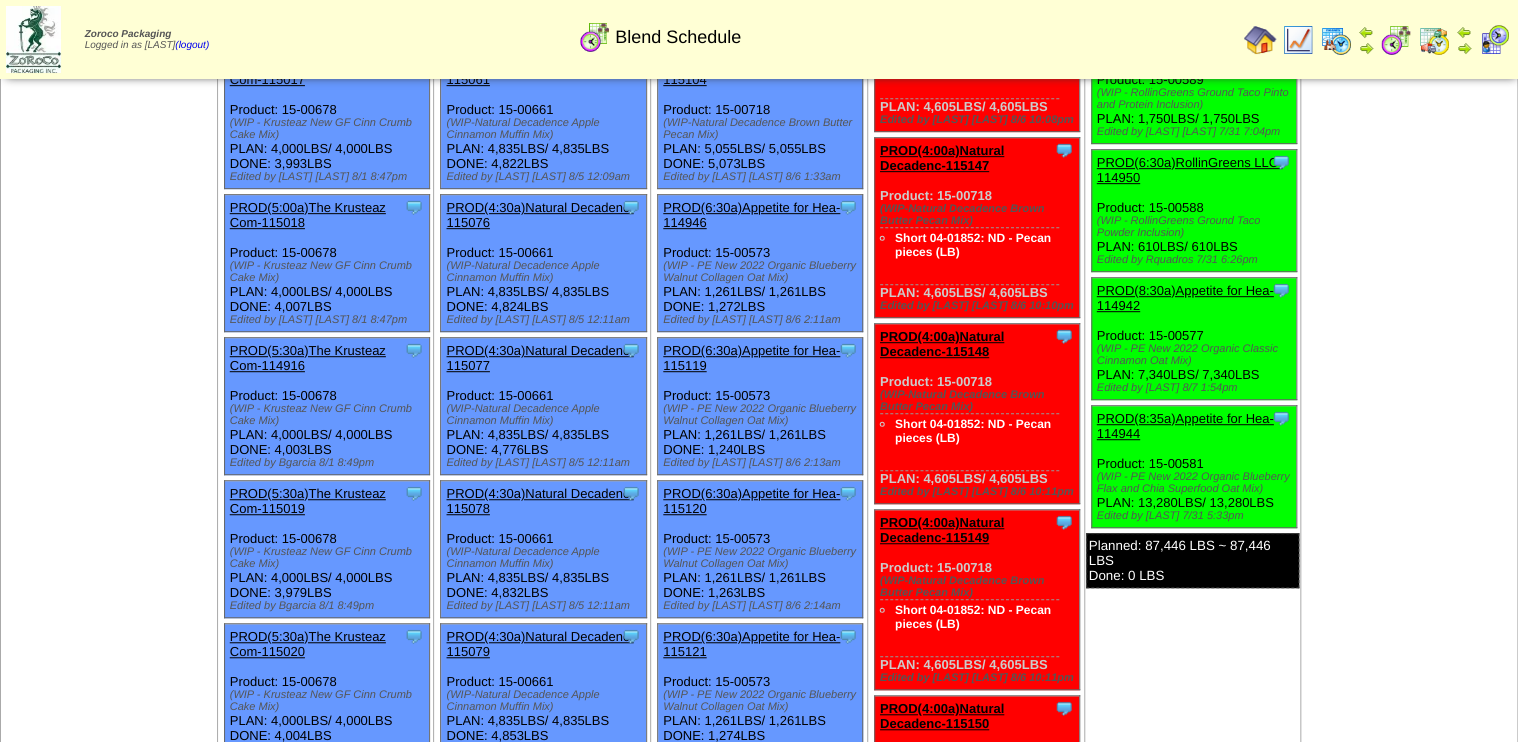 click at bounding box center [1298, 40] 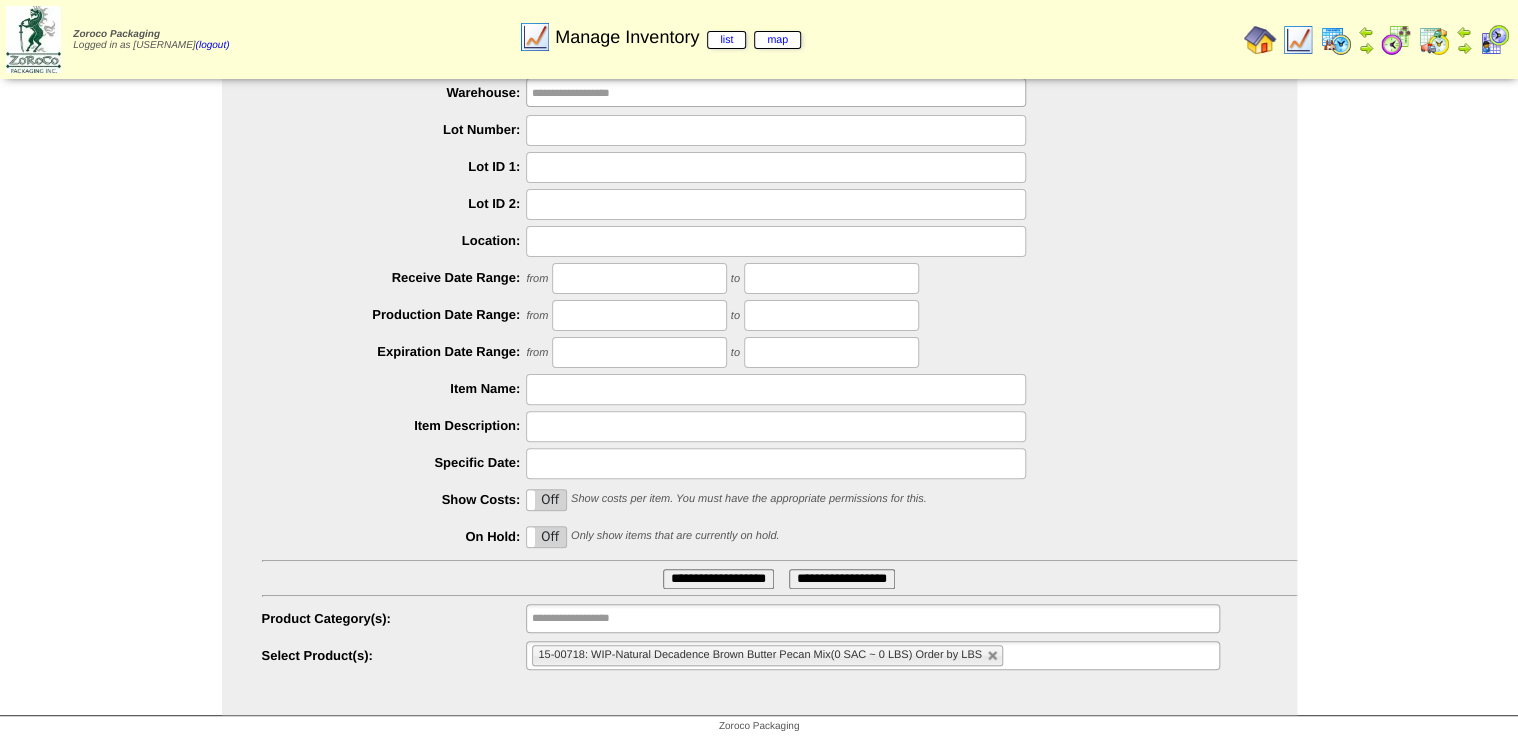 scroll, scrollTop: 91, scrollLeft: 0, axis: vertical 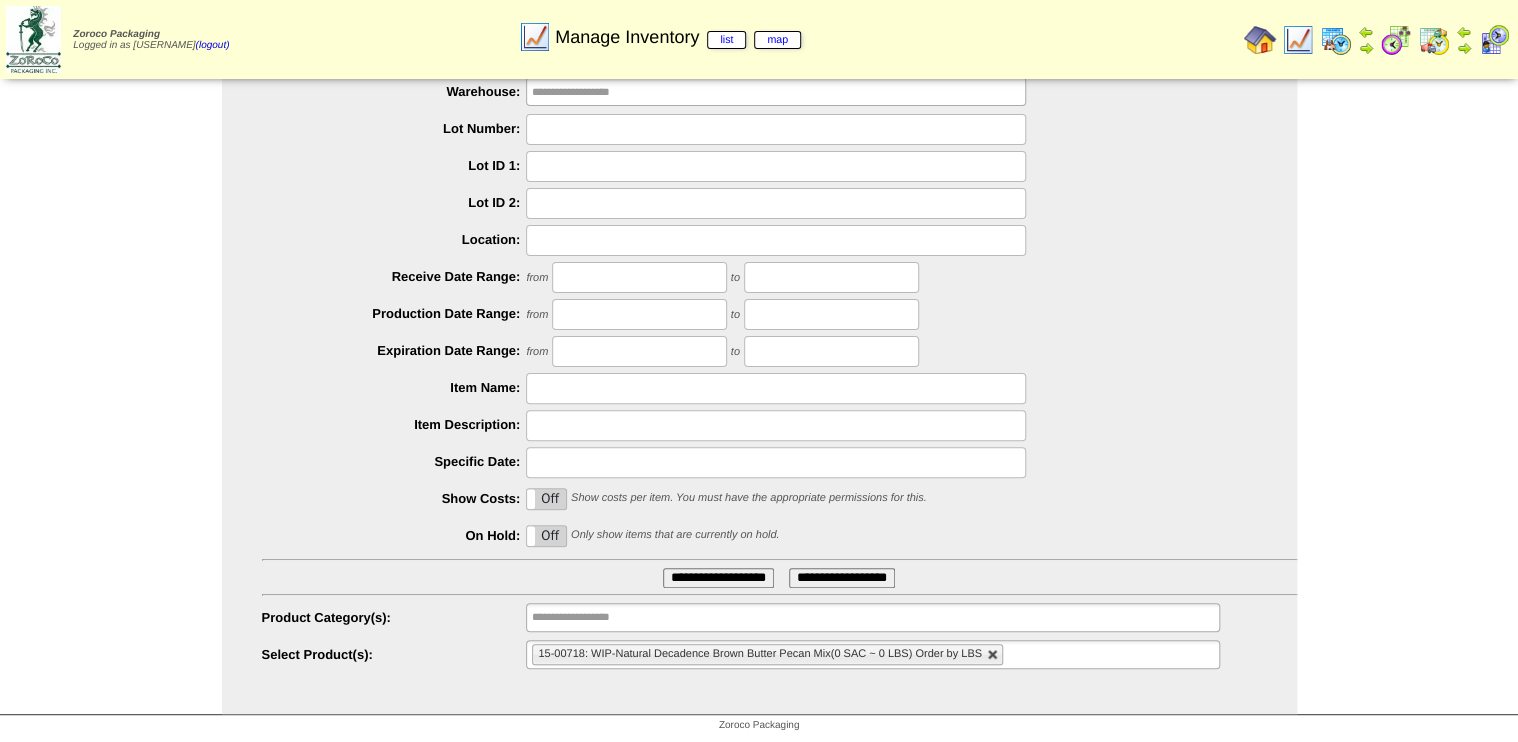 click at bounding box center [993, 655] 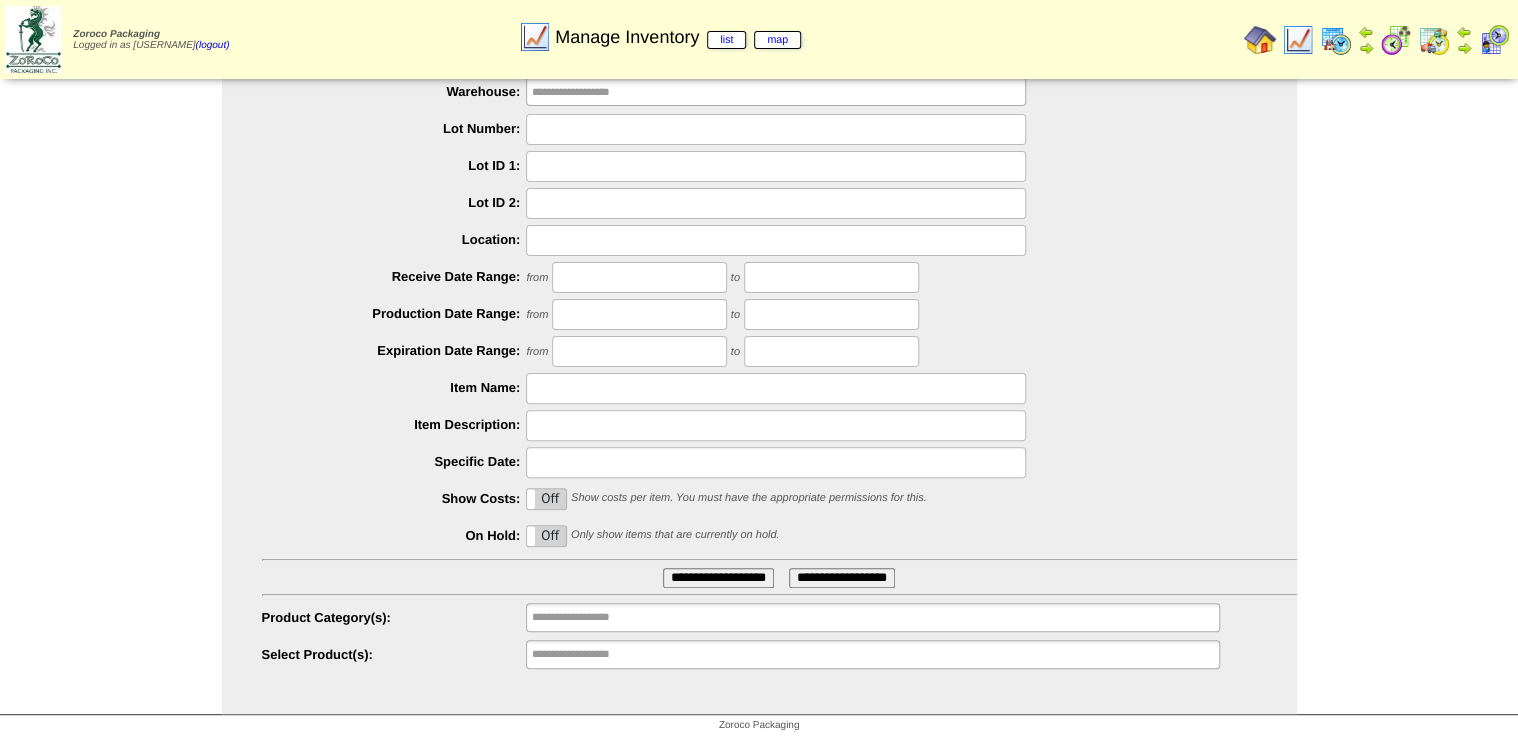 click on "**********" at bounding box center (872, 654) 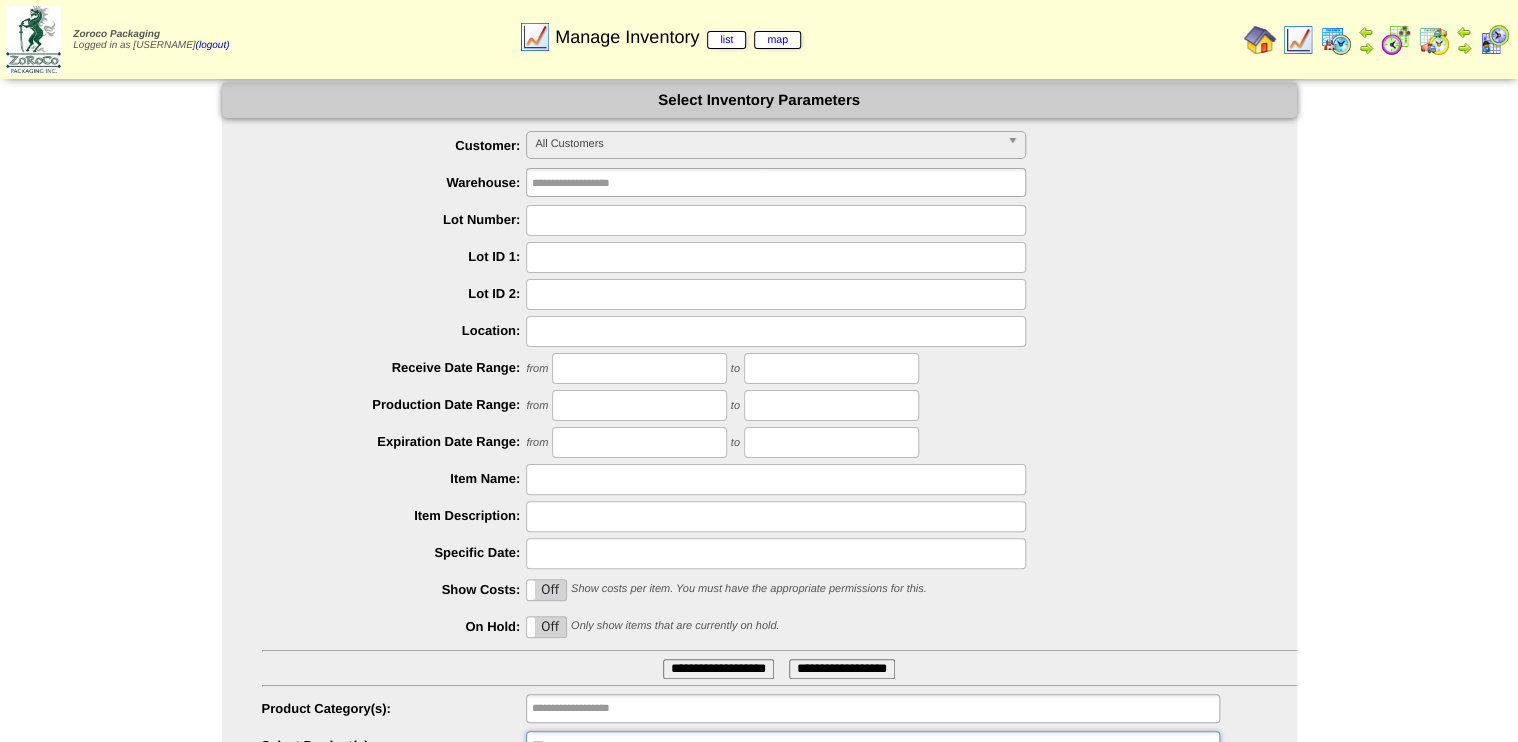 scroll, scrollTop: 0, scrollLeft: 0, axis: both 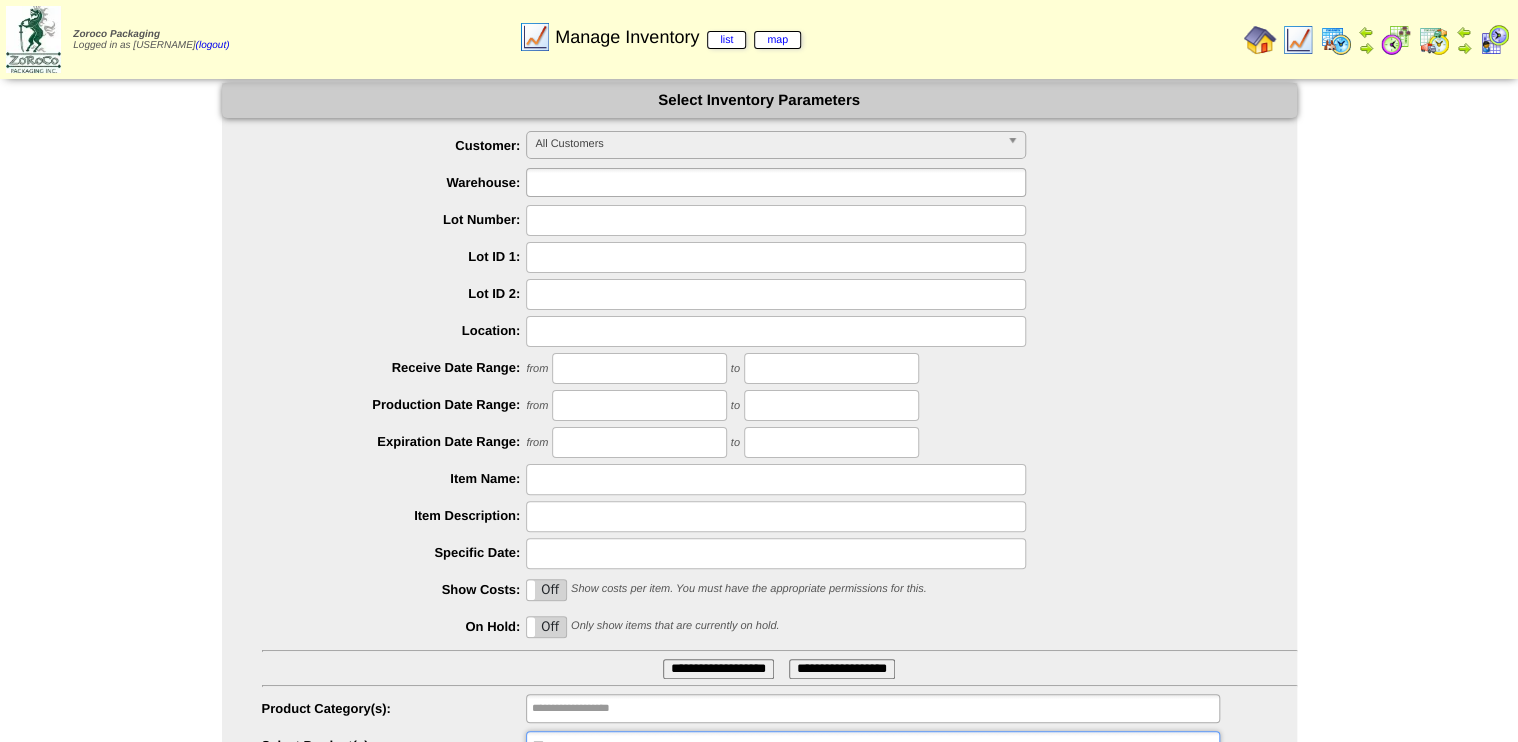 click at bounding box center [596, 182] 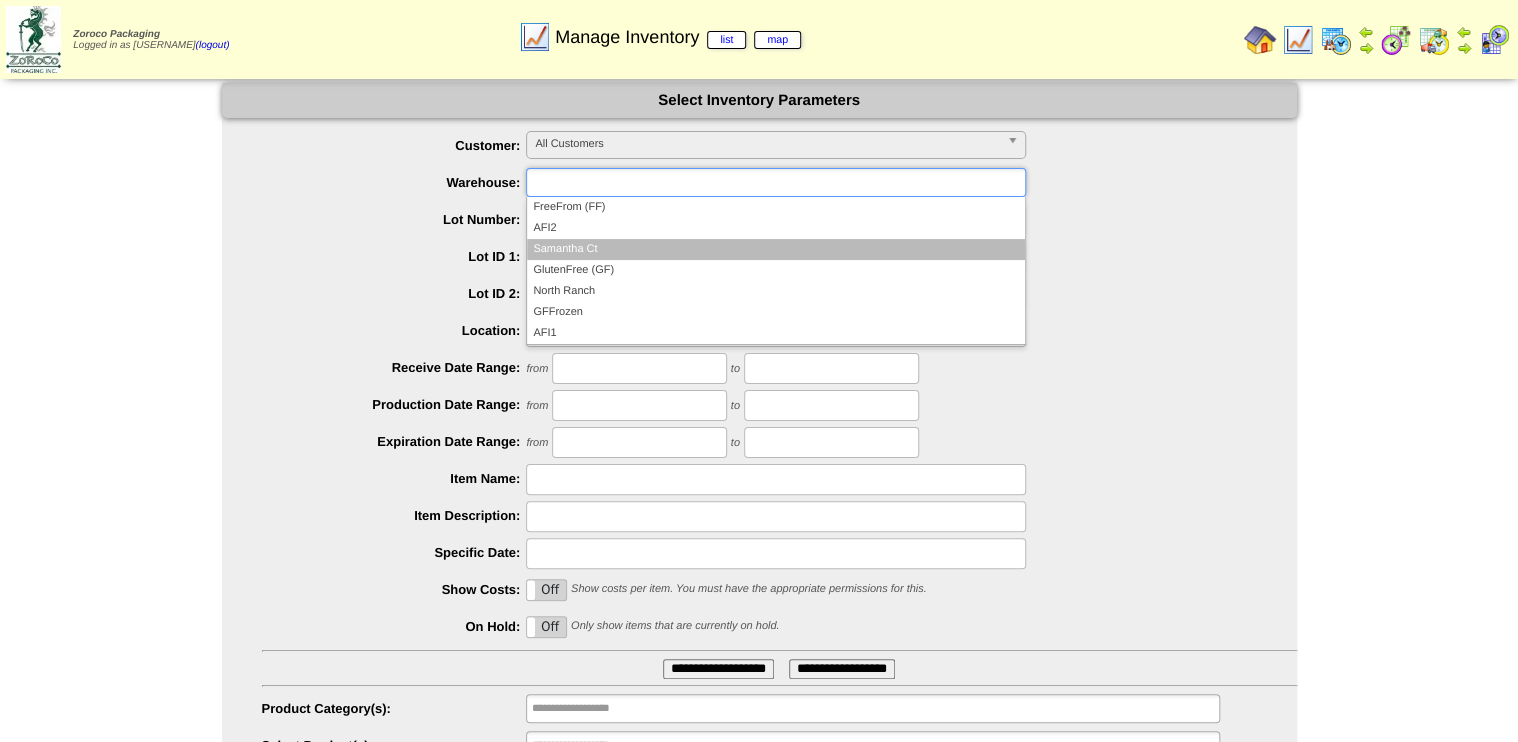 click at bounding box center (779, 294) 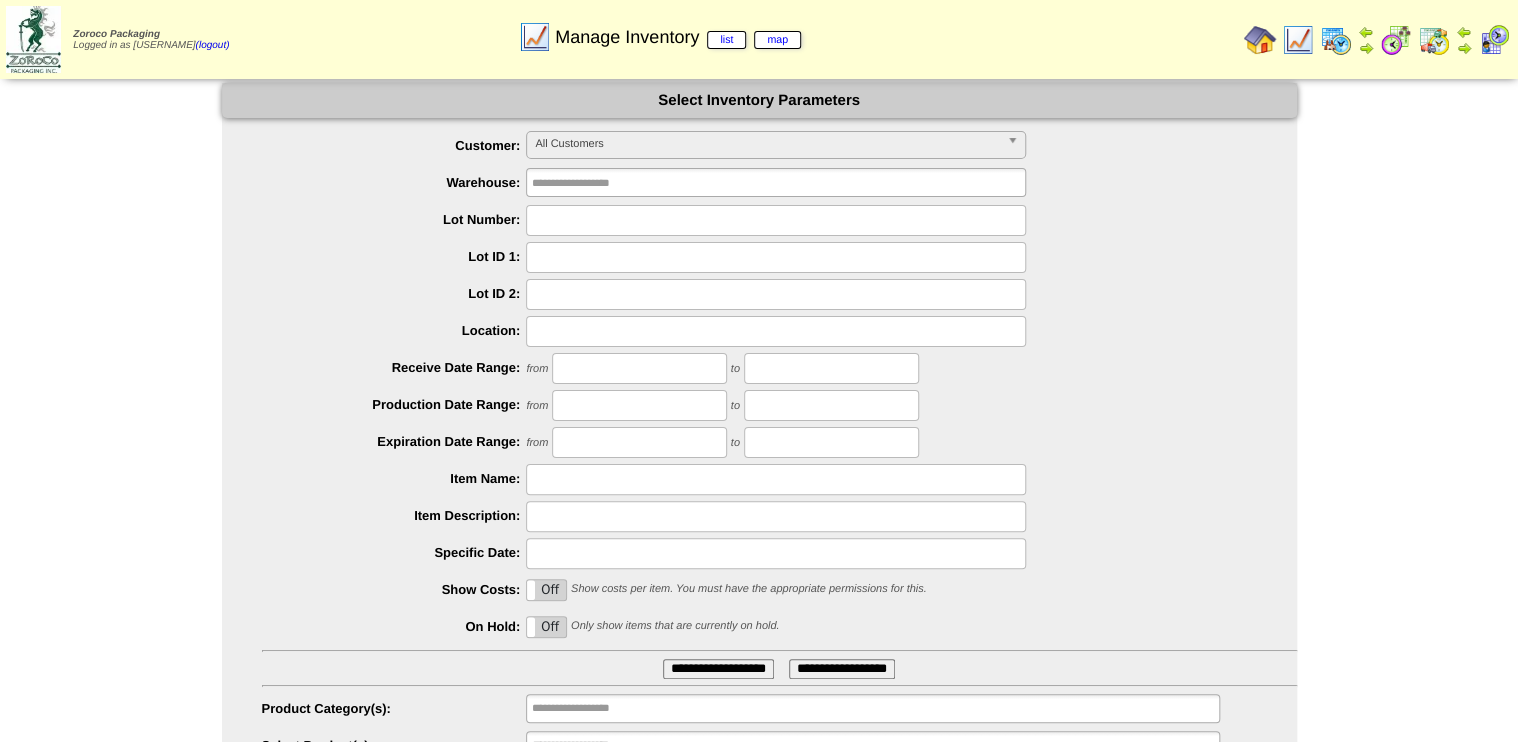 click on "All Customers" at bounding box center (767, 144) 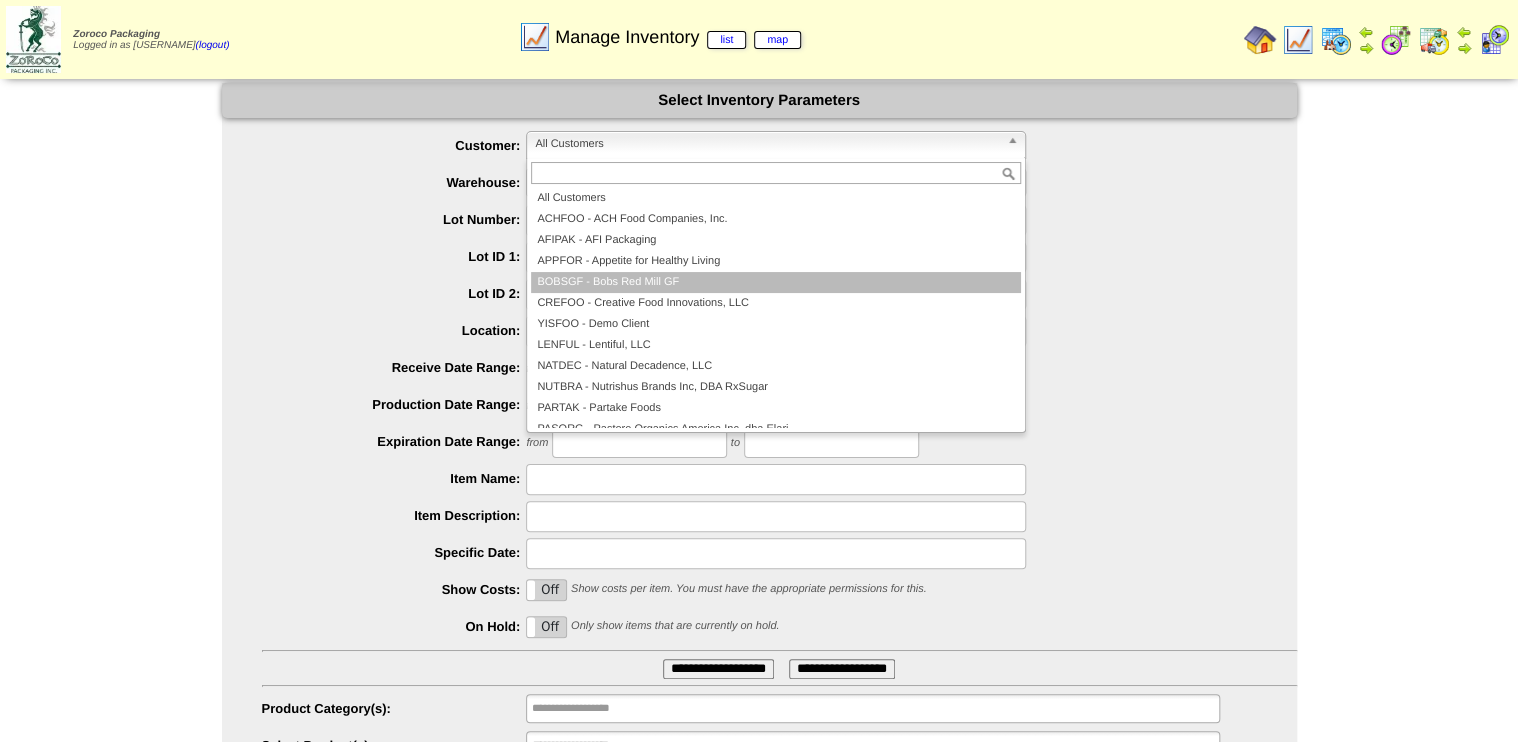 click on "BOBSGF - Bobs Red Mill GF" at bounding box center (776, 282) 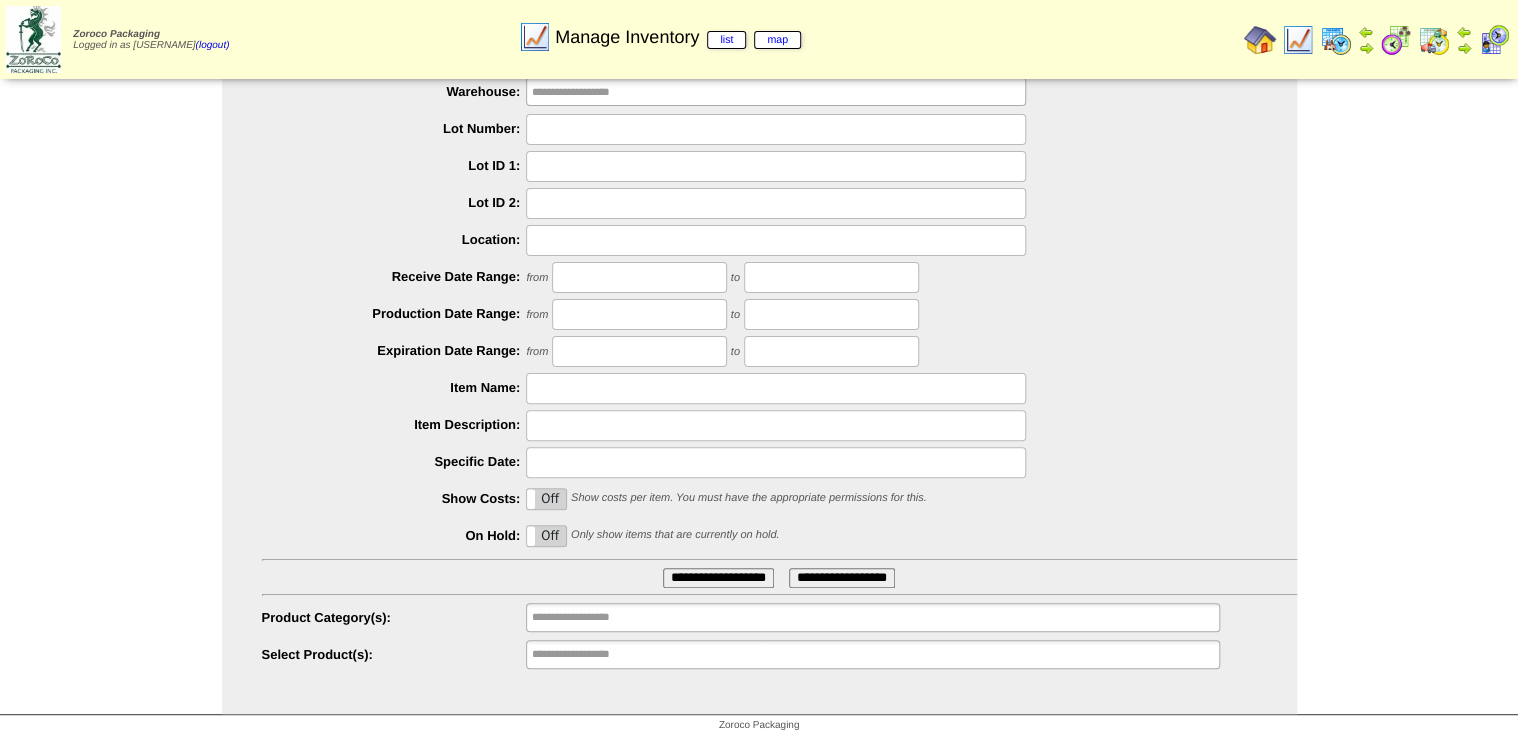 type 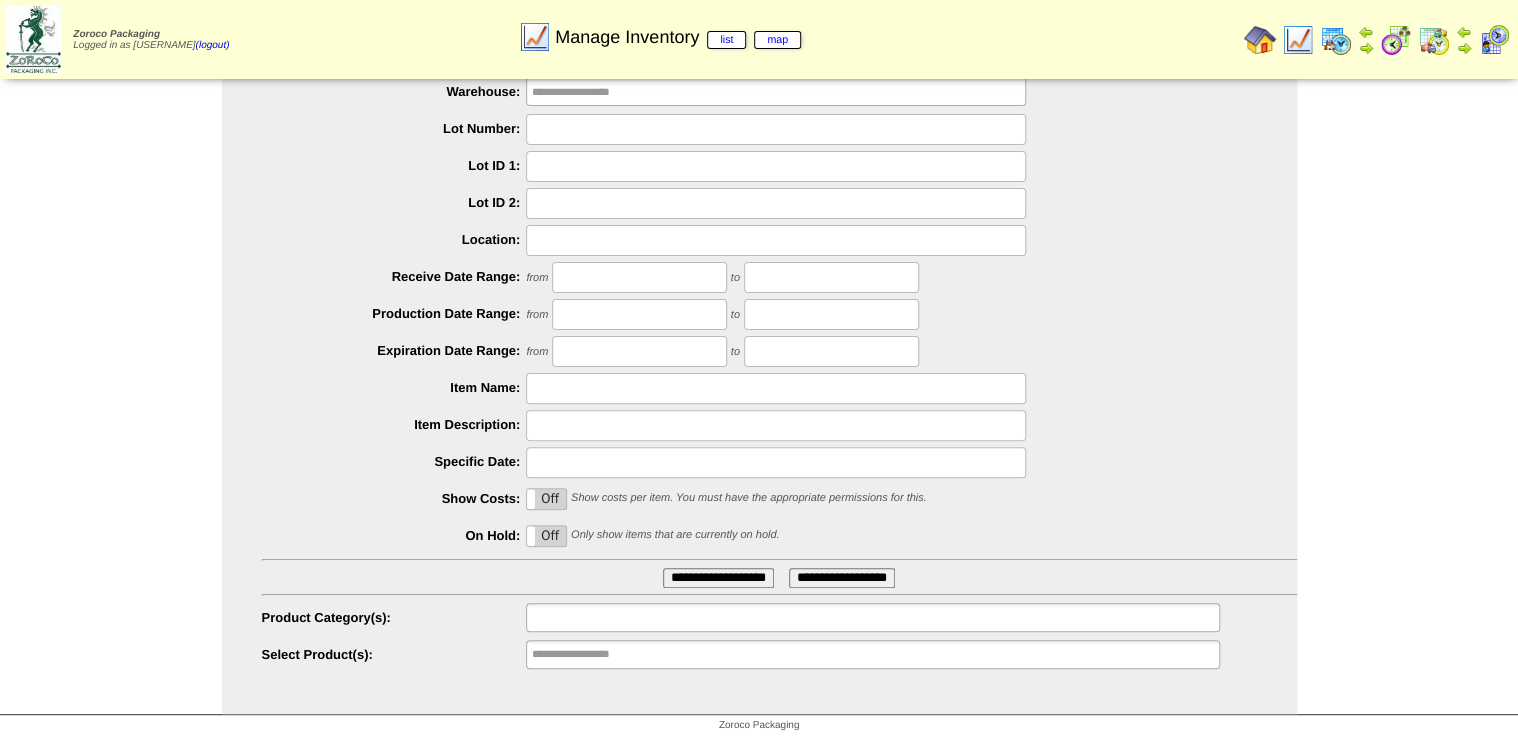 click at bounding box center [872, 617] 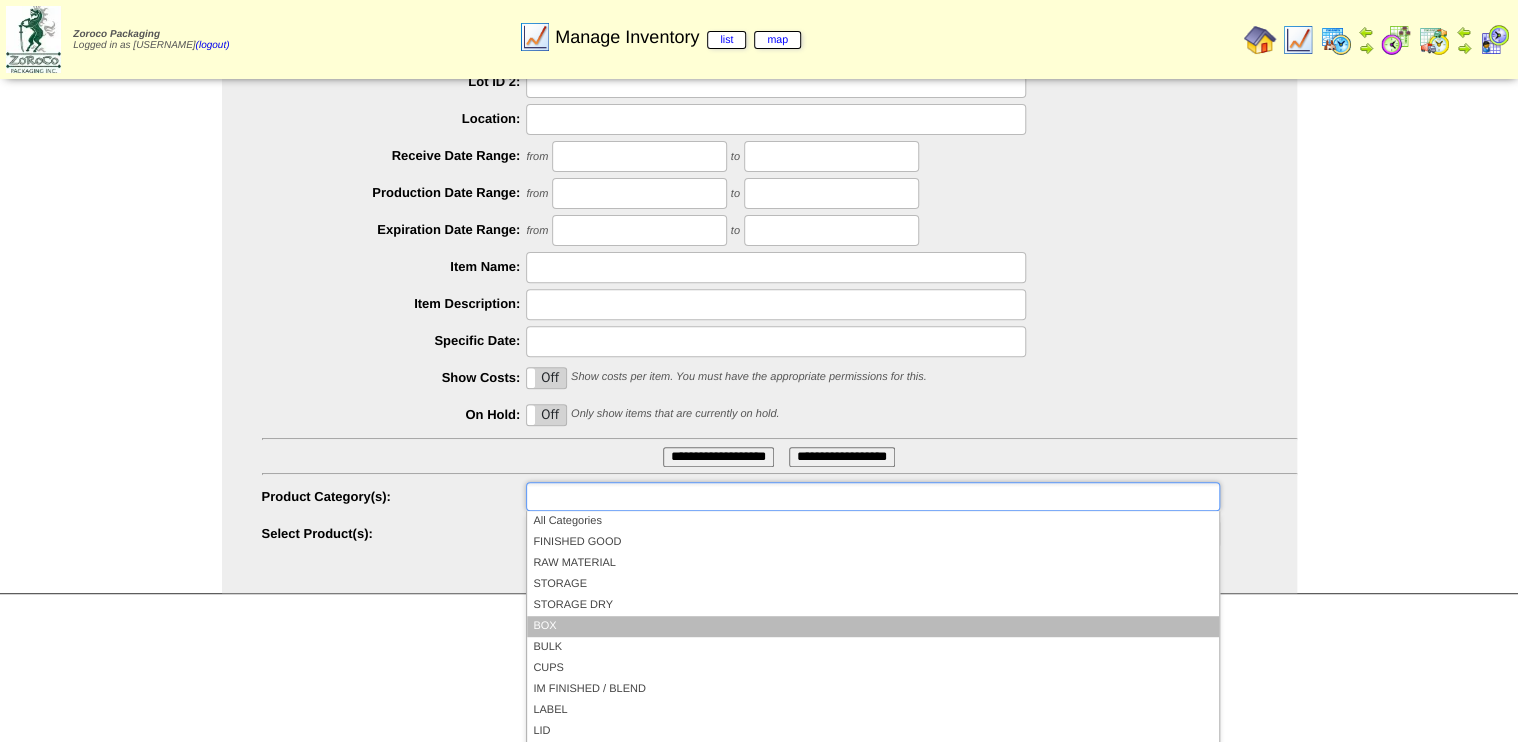 scroll, scrollTop: 221, scrollLeft: 0, axis: vertical 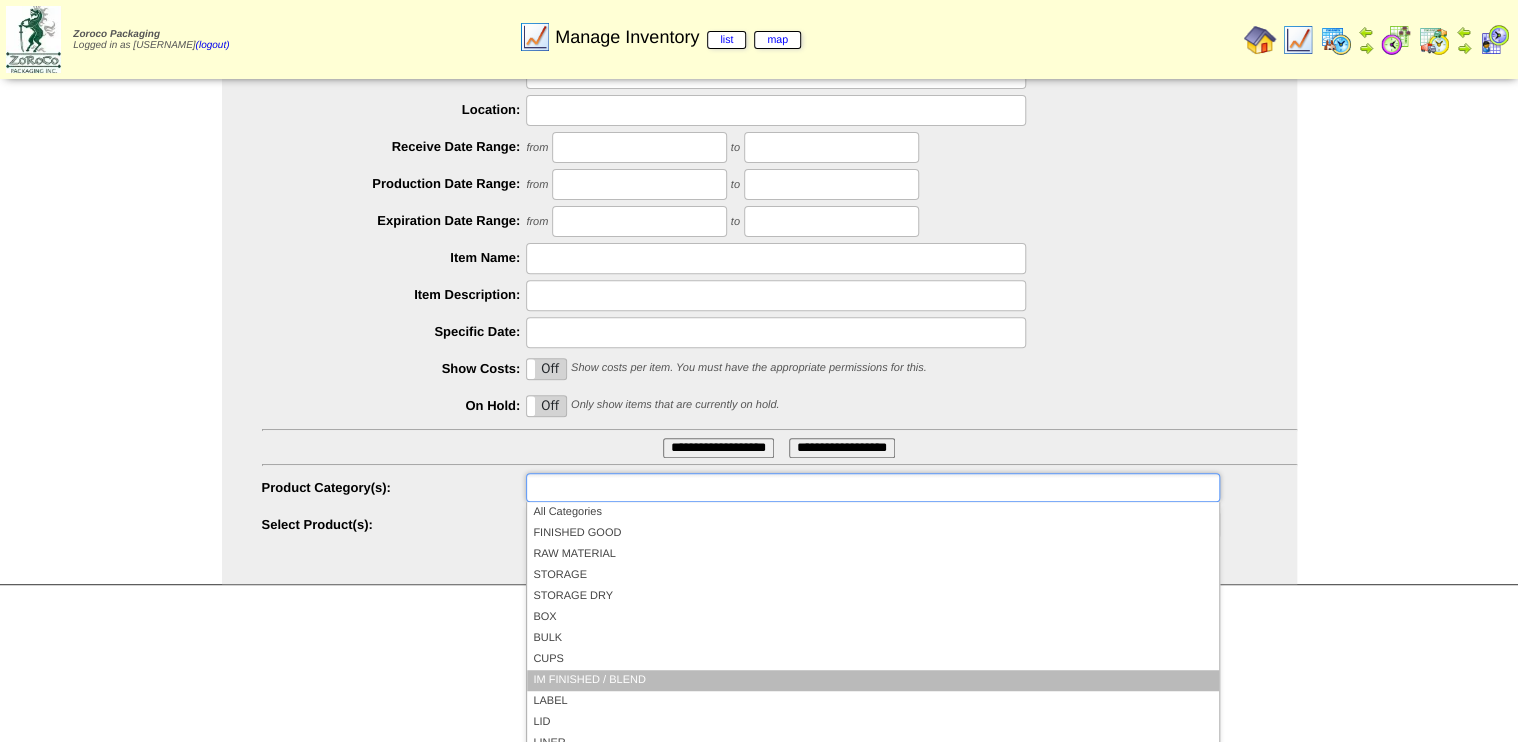 click on "IM FINISHED / BLEND" at bounding box center [872, 680] 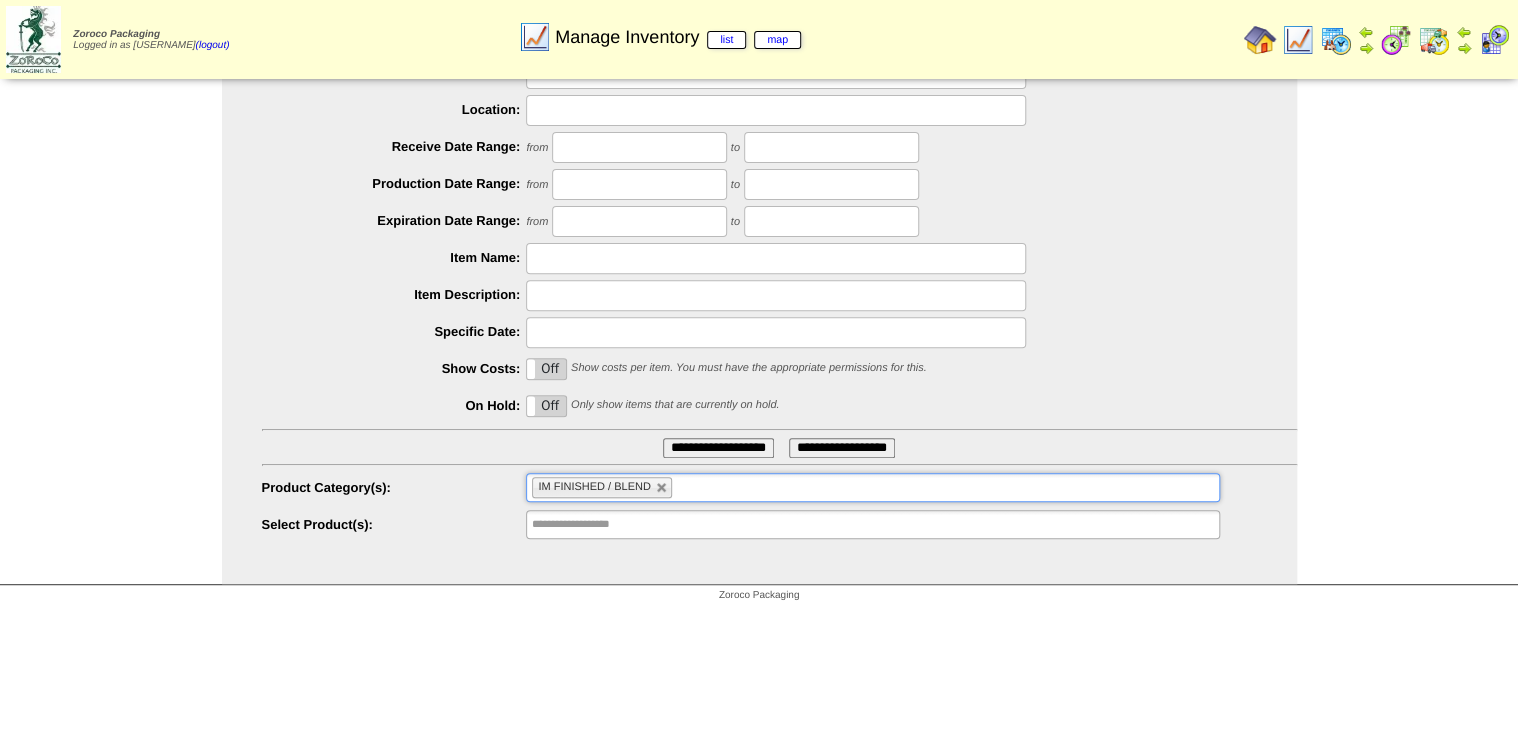 click on "**********" at bounding box center (718, 448) 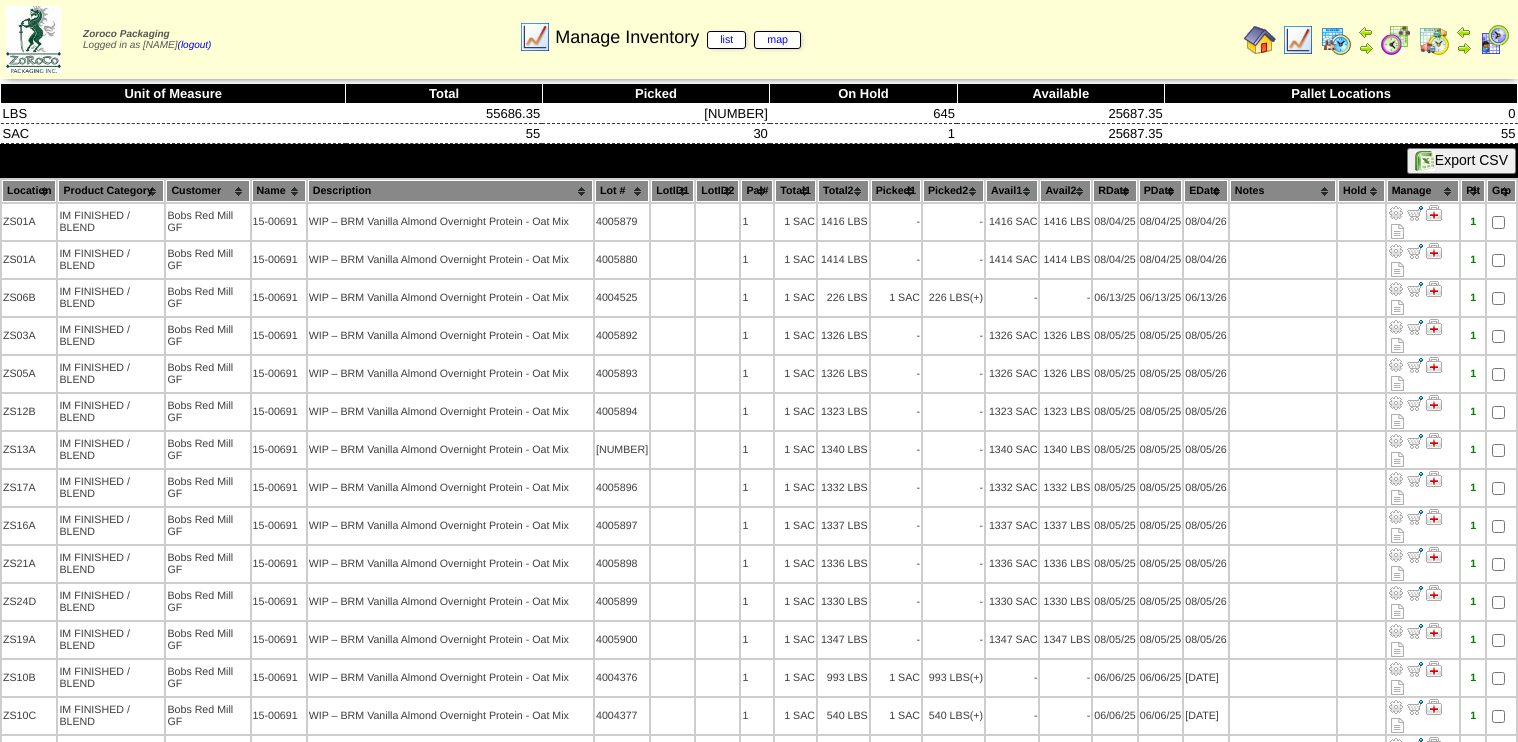 scroll, scrollTop: 0, scrollLeft: 0, axis: both 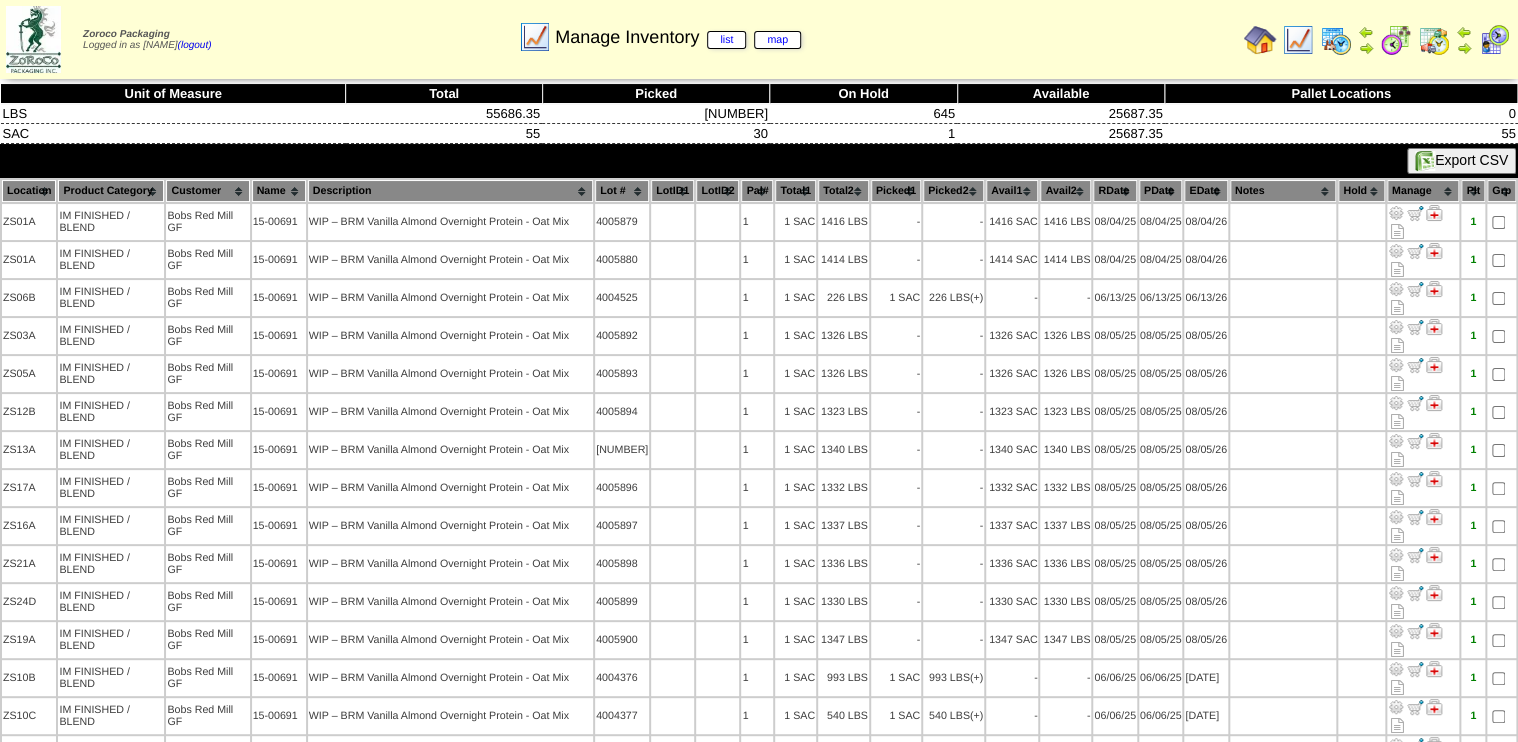 click on "Description" at bounding box center (450, 191) 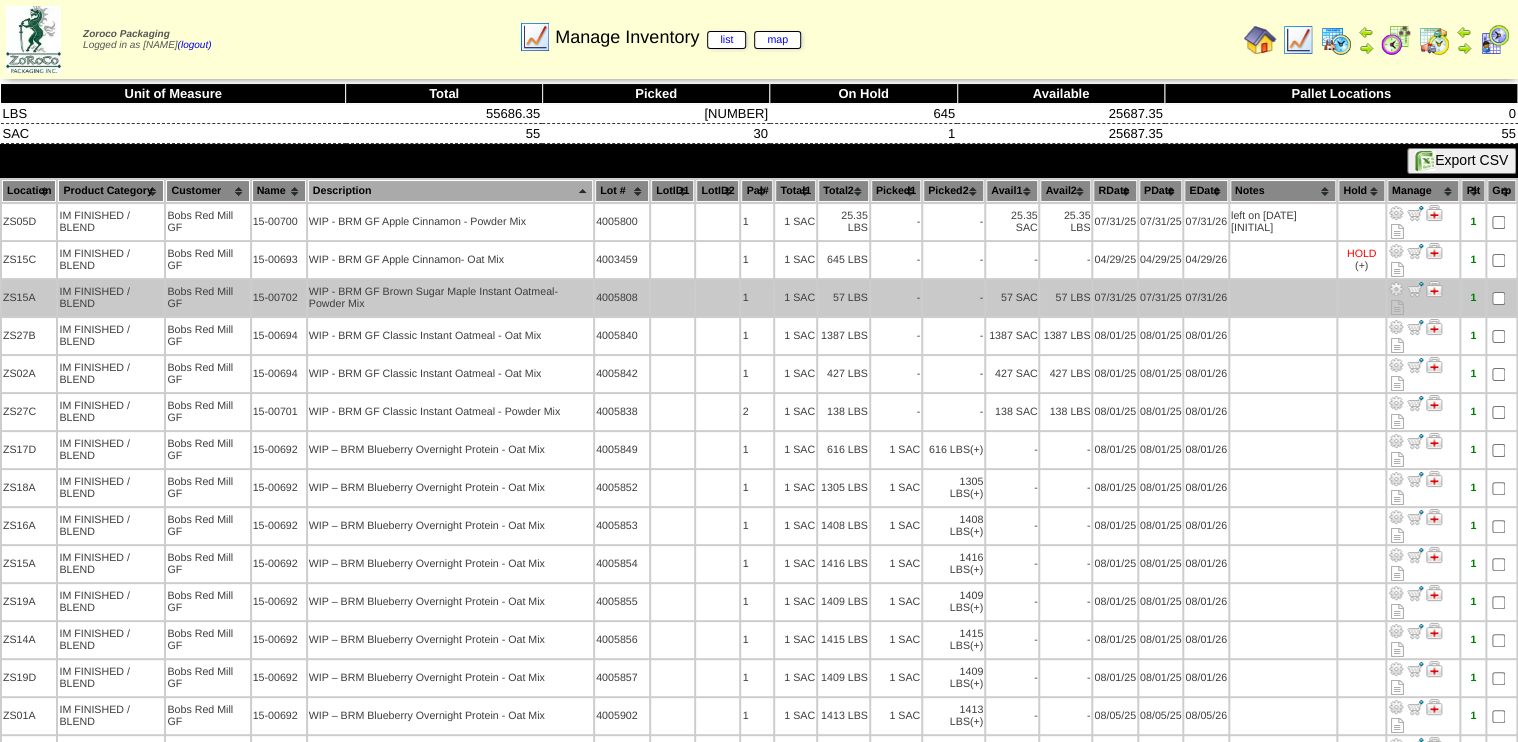 scroll, scrollTop: 80, scrollLeft: 0, axis: vertical 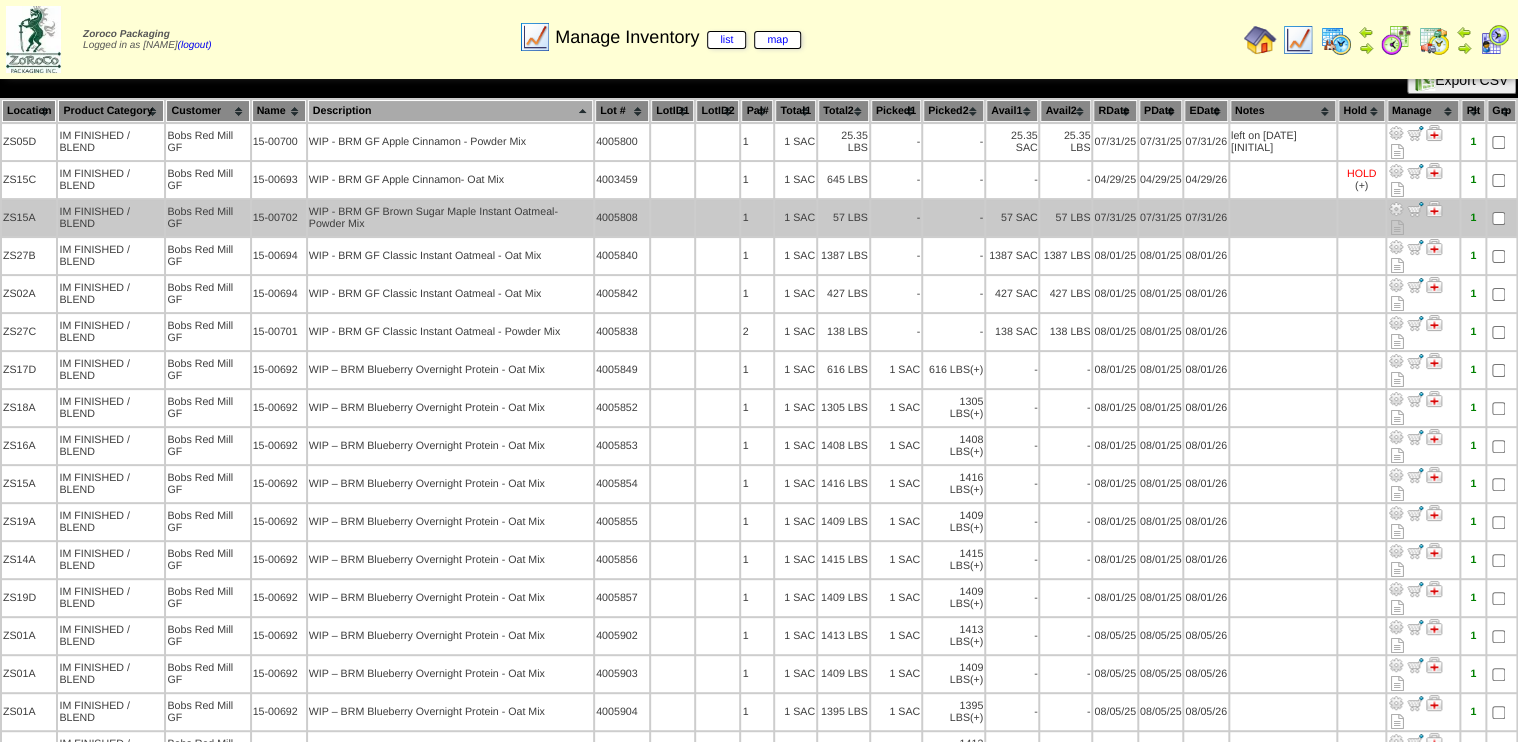 click on "4005808" at bounding box center [622, 218] 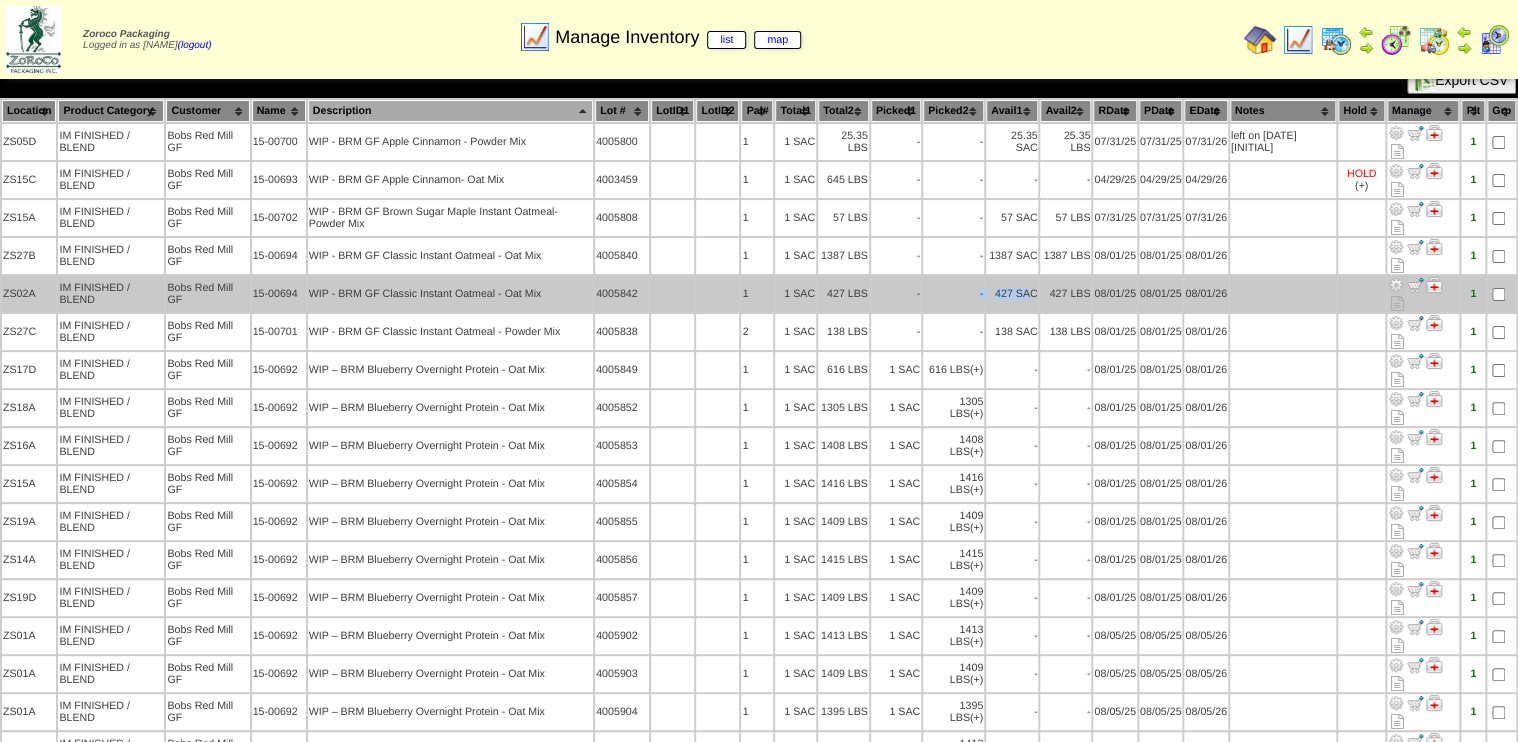 click on "ZS02A                                                                                                                                                  IM FINISHED / BLEND                                                                                                                                                  Bobs Red Mill GF                                                                                                                                                  [NUMBER]                                                                                                                                                  WIP - BRM GF Classic Instant Oatmeal - Oat Mix                                                                                                                                                  4005842 1 1 SAC 427 LBS -  -   427 SAC 427 LBS [DATE] [DATE] [DATE]         1" at bounding box center (759, 294) 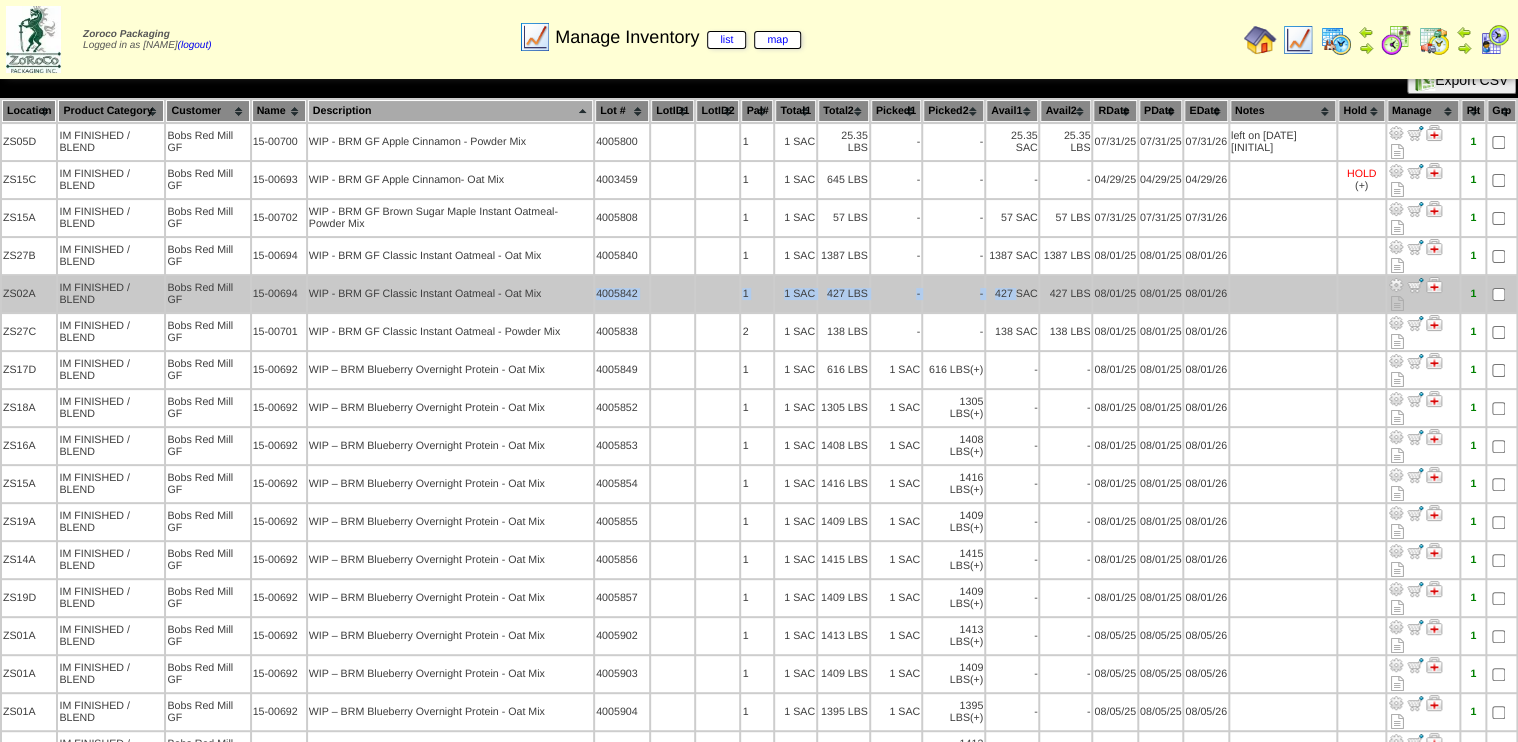 drag, startPoint x: 1026, startPoint y: 228, endPoint x: 640, endPoint y: 224, distance: 386.02072 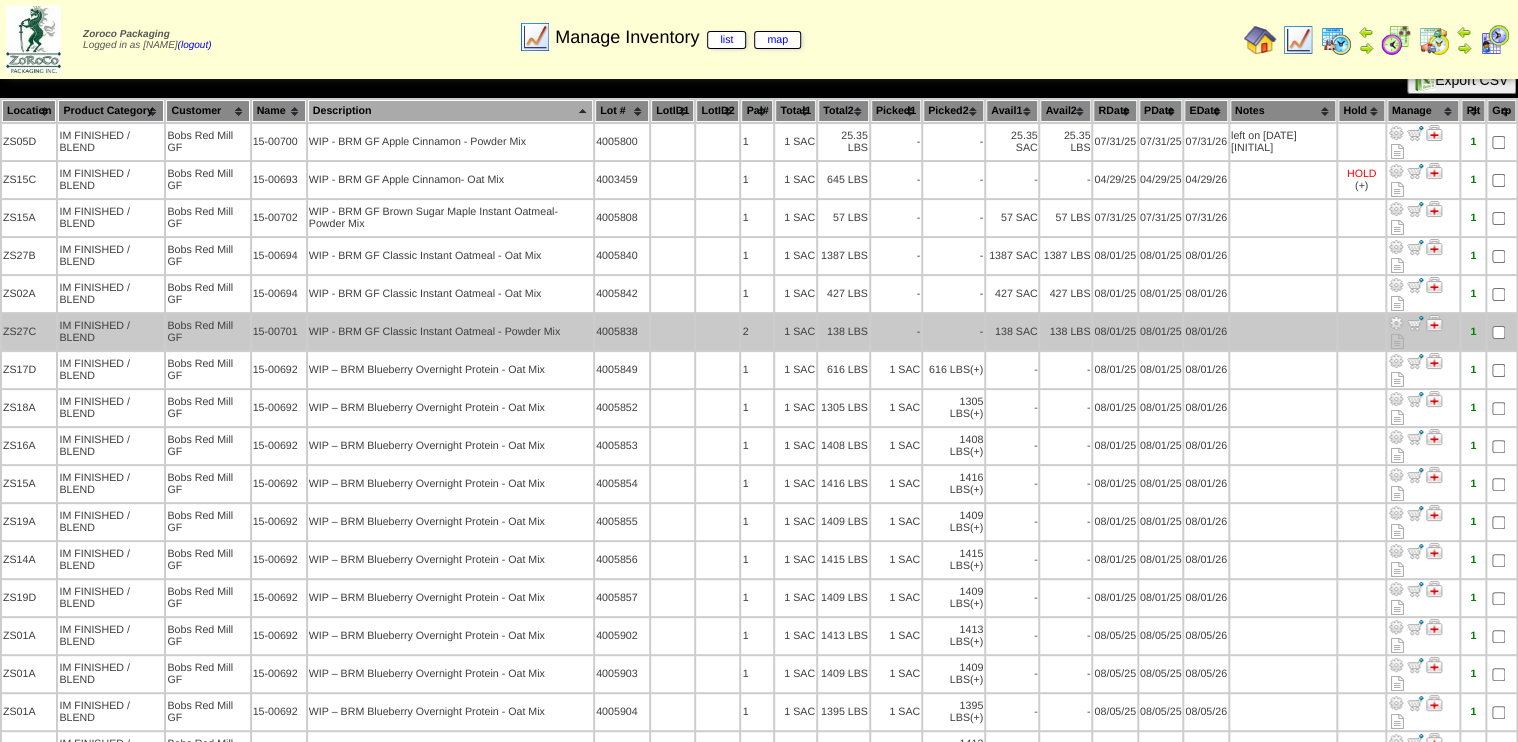 drag, startPoint x: 640, startPoint y: 224, endPoint x: 598, endPoint y: 255, distance: 52.201534 